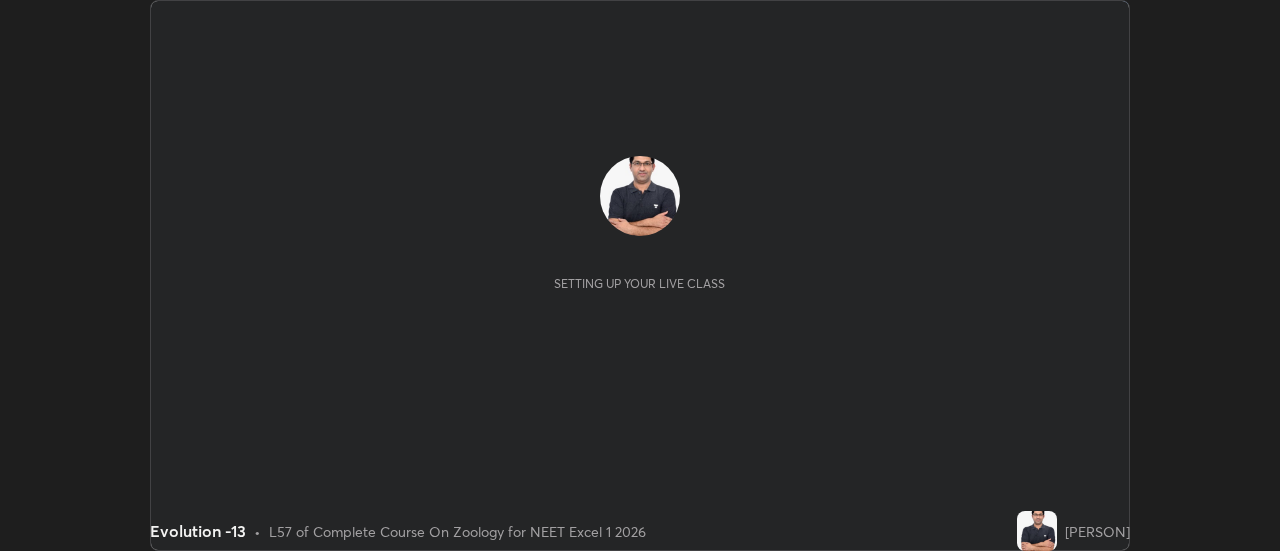 scroll, scrollTop: 0, scrollLeft: 0, axis: both 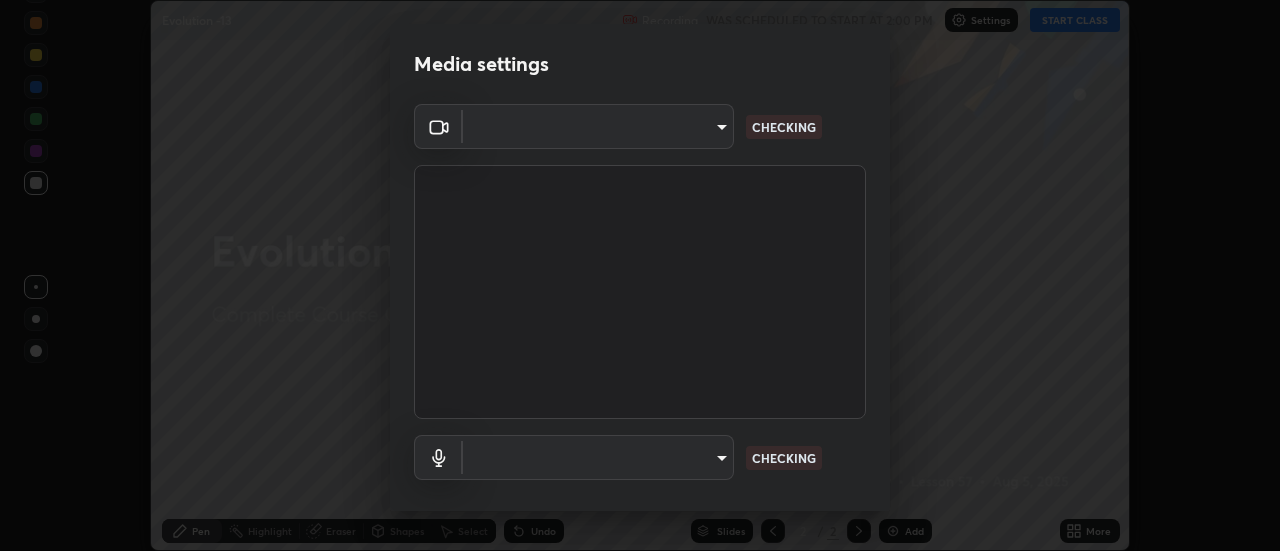 type on "dff715f2b8103cd99efd98edb1208d423aa6cea85c5a492e25875cbf54650d32" 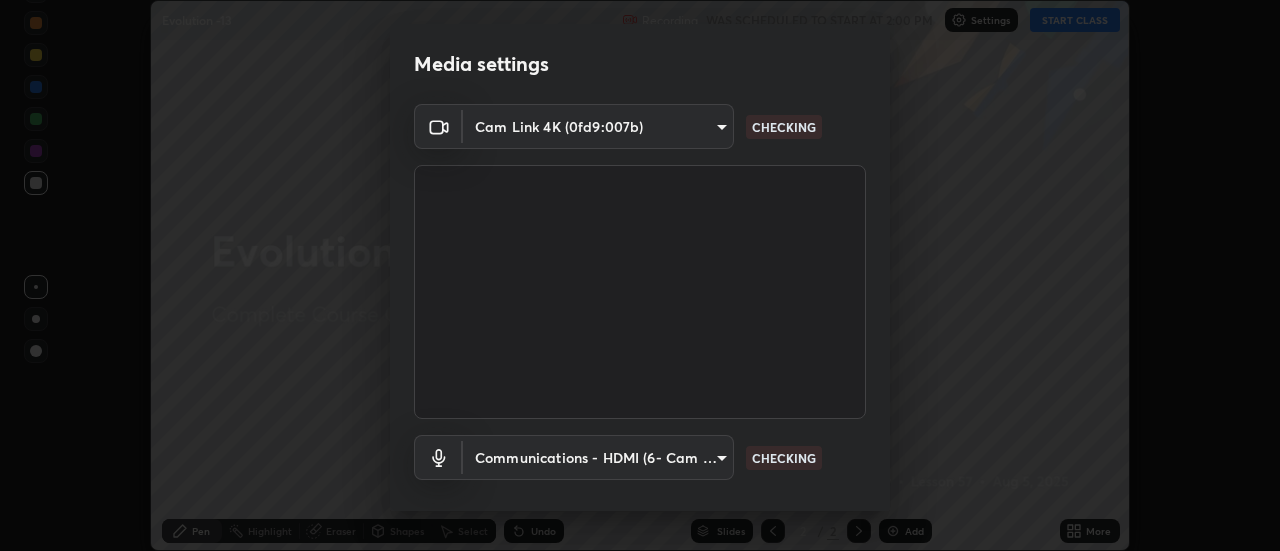 scroll, scrollTop: 105, scrollLeft: 0, axis: vertical 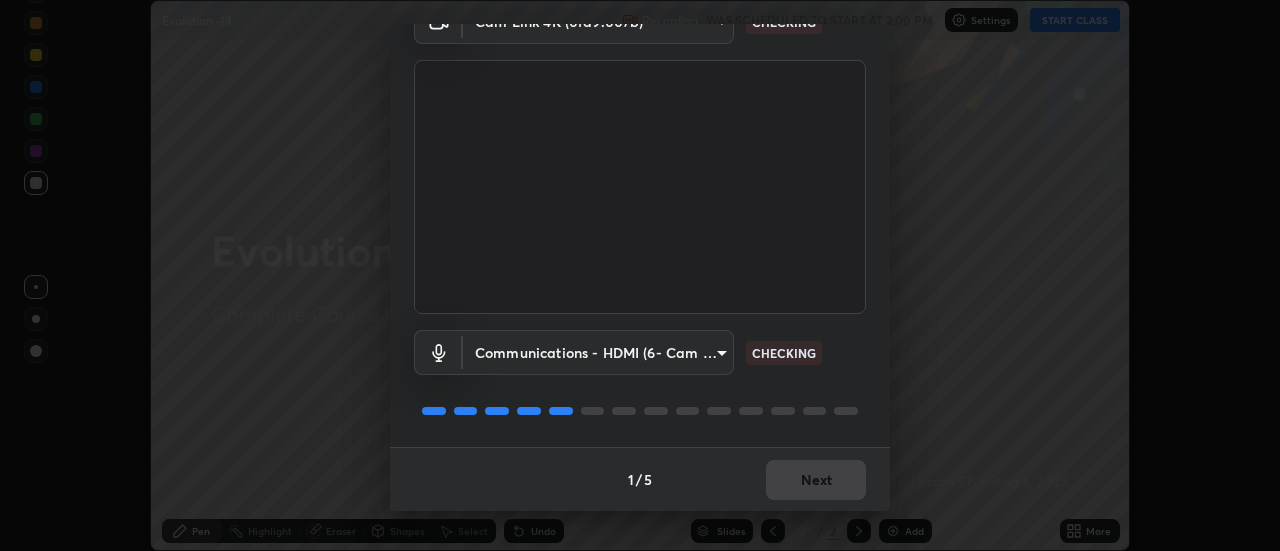 click on "Erase all Evolution -13 Recording WAS SCHEDULED TO START AT  2:00 PM Settings START CLASS Setting up your live class Evolution -13 • L57 of Complete Course On Zoology for NEET Excel 1 2026 [PERSON] Pen Highlight Eraser Shapes Select Undo Slides 2 / 2 Add More No doubts shared Encourage your learners to ask a doubt for better clarity Report an issue Reason for reporting Buffering Chat not working Audio - Video sync issue Educator video quality low ​ Attach an image Report Media settings Cam Link 4K (0fd9:007b) dff715f2b8103cd99efd98edb1208d423aa6cea85c5a492e25875cbf54650d32 CHECKING Communications - HDMI (6- Cam Link 4K) communications CHECKING 1 / 5 Next" at bounding box center [640, 275] 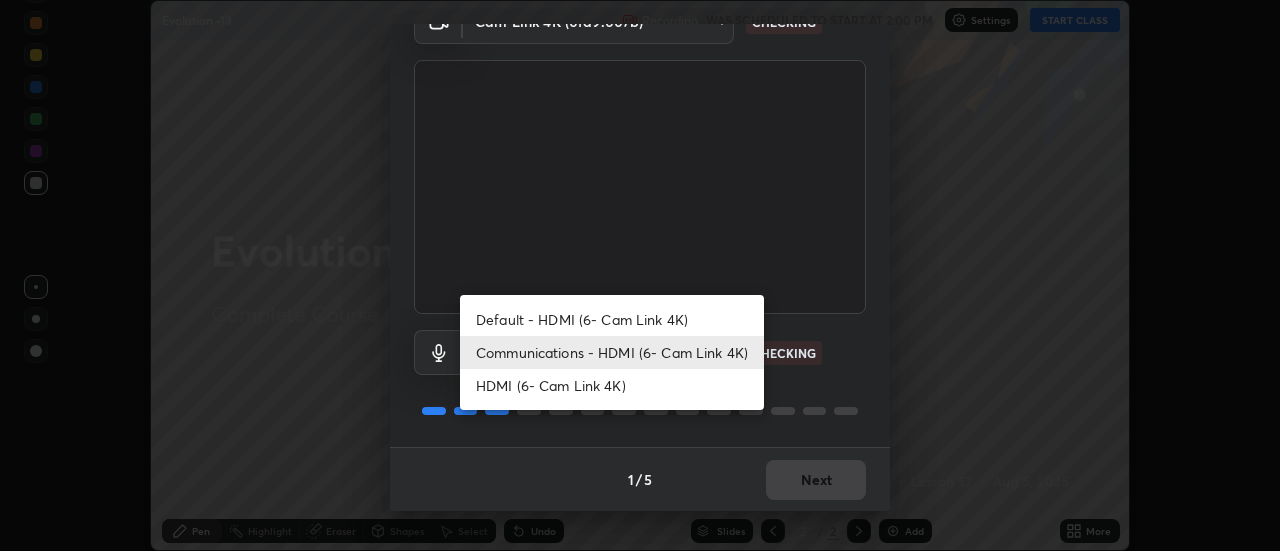 click on "Default - HDMI (6- Cam Link 4K)" at bounding box center [612, 319] 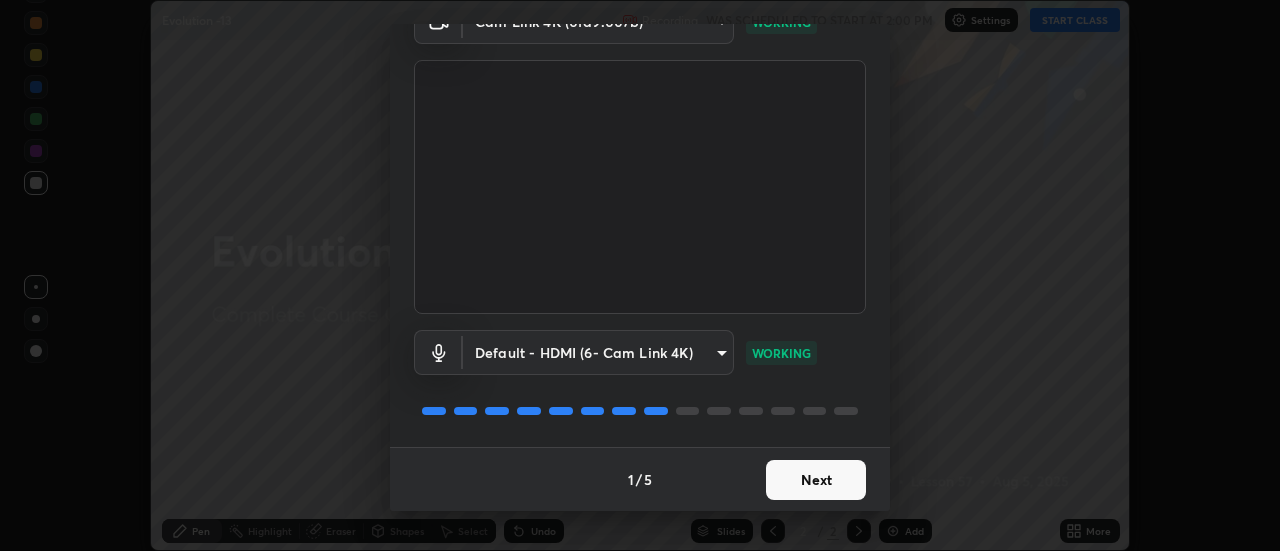 click on "Next" at bounding box center [816, 480] 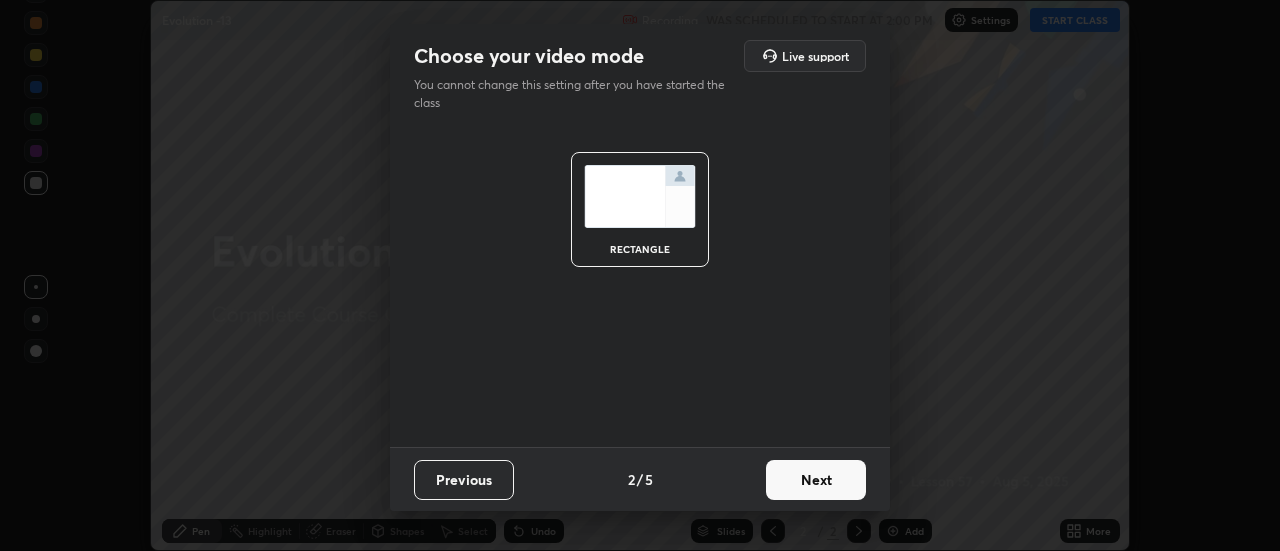 scroll, scrollTop: 0, scrollLeft: 0, axis: both 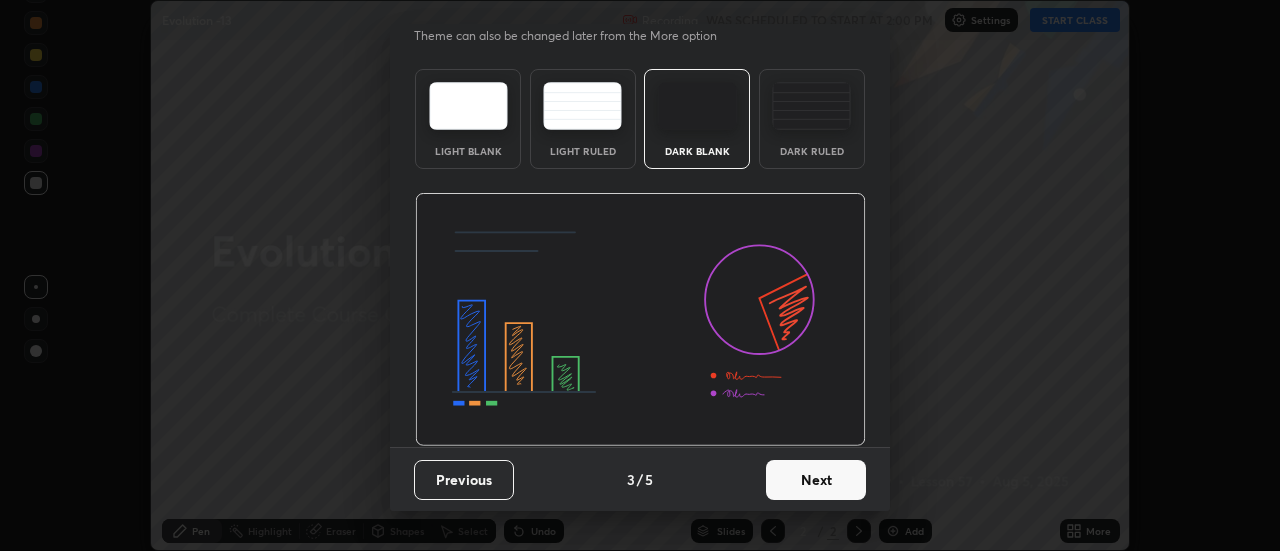 click on "Next" at bounding box center [816, 480] 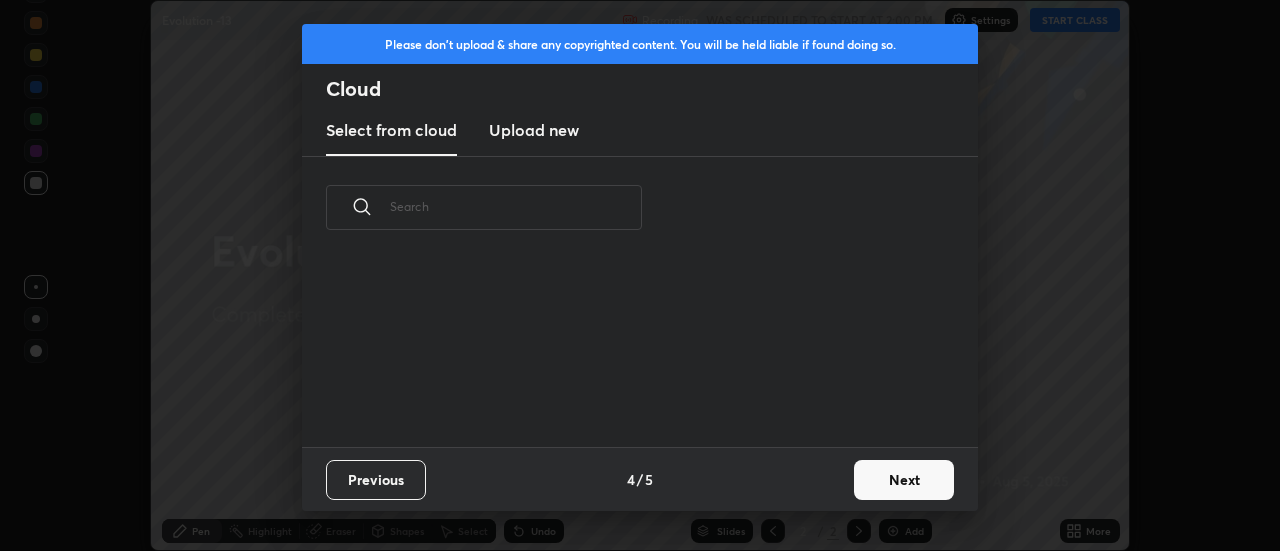 click on "Next" at bounding box center (904, 480) 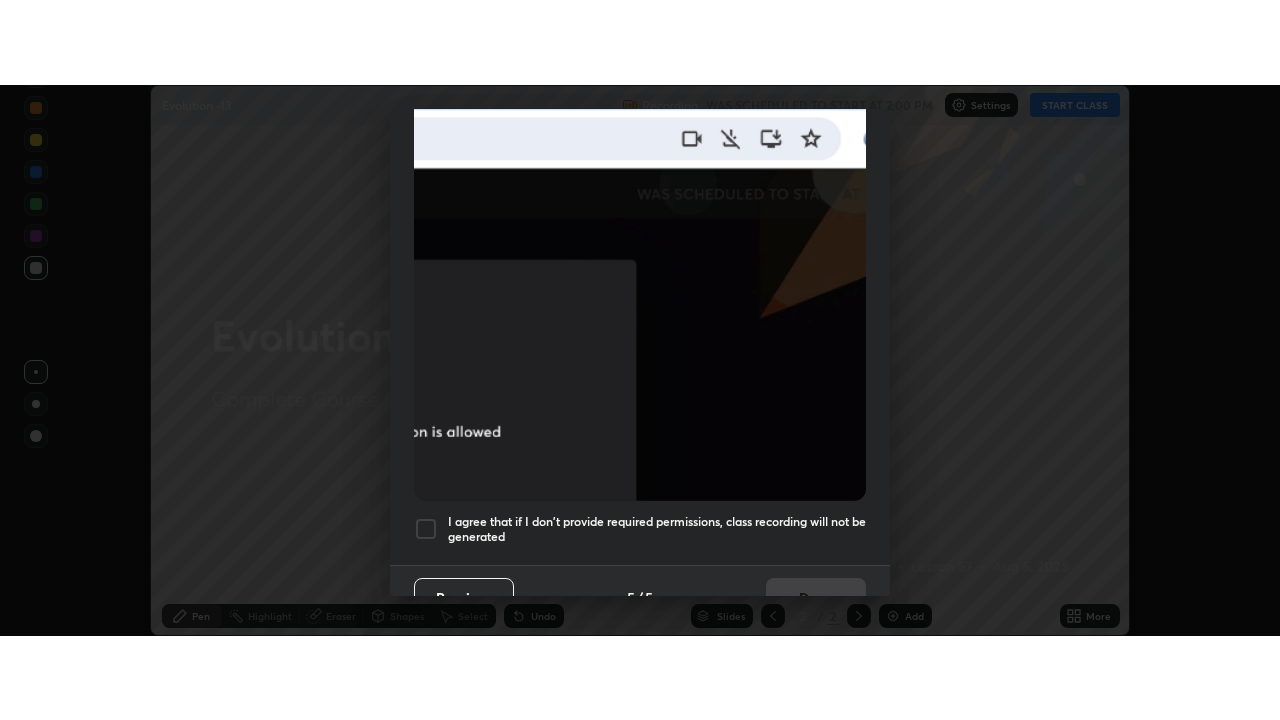 scroll, scrollTop: 513, scrollLeft: 0, axis: vertical 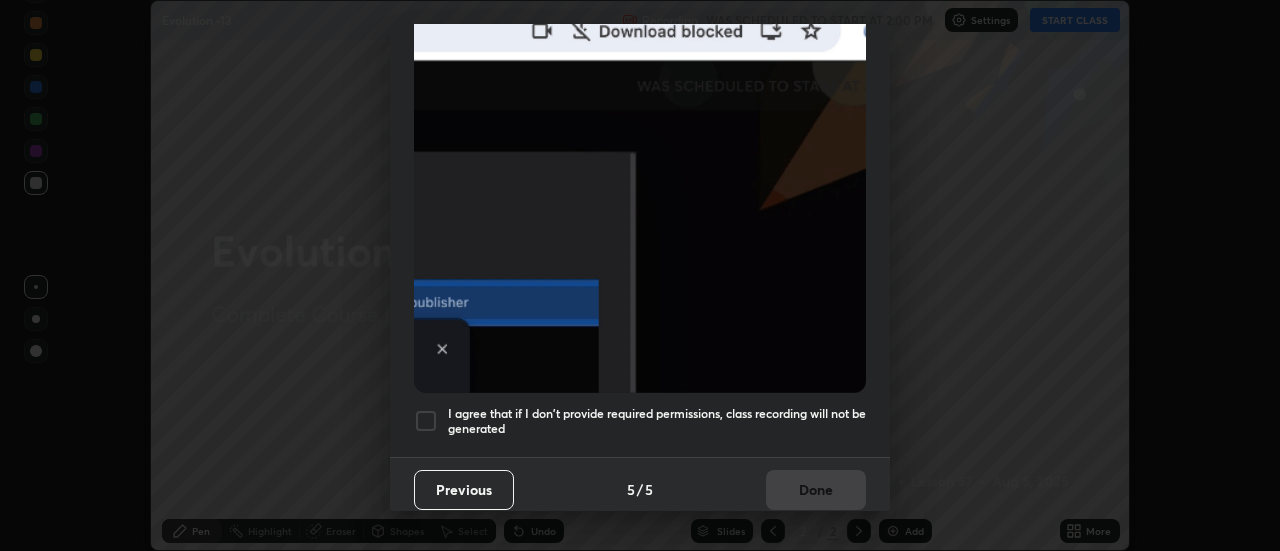 click at bounding box center (426, 421) 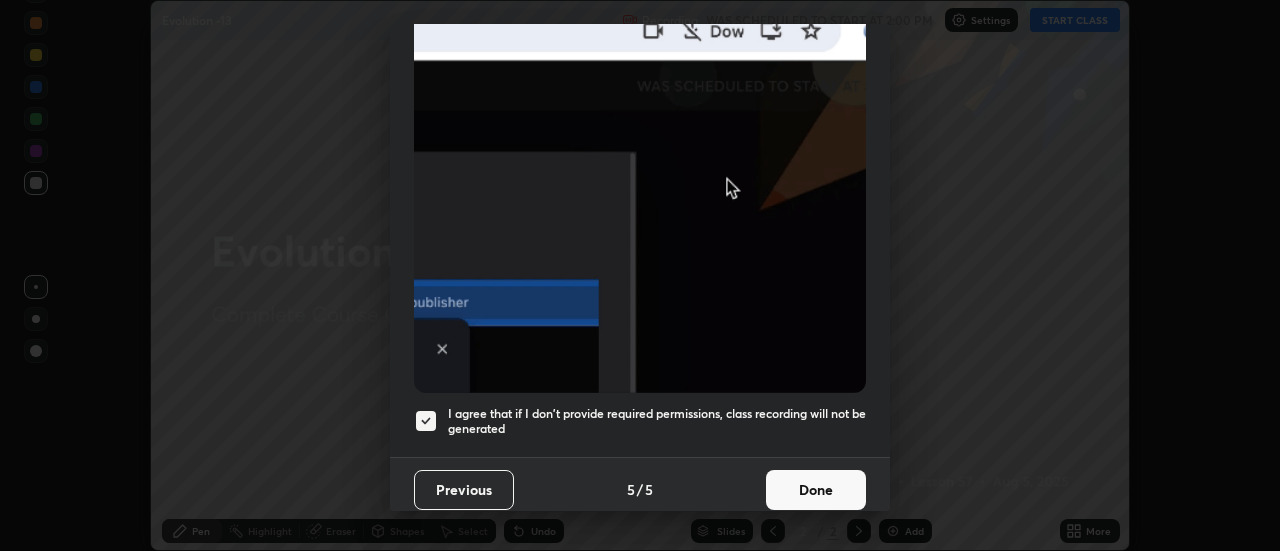 click on "Done" at bounding box center [816, 490] 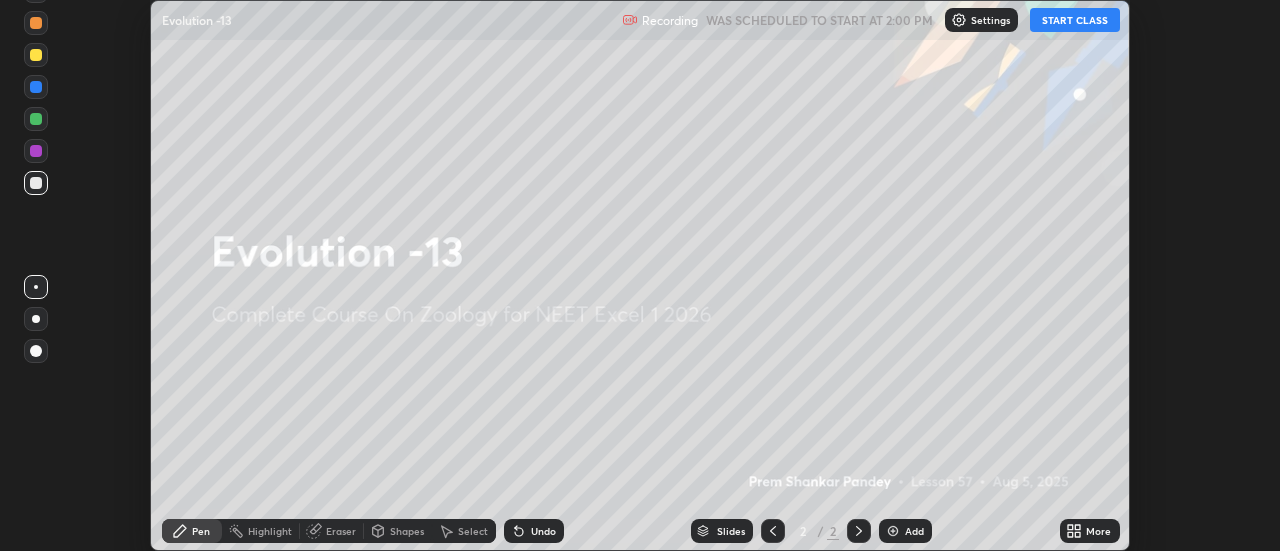 click on "START CLASS" at bounding box center [1075, 20] 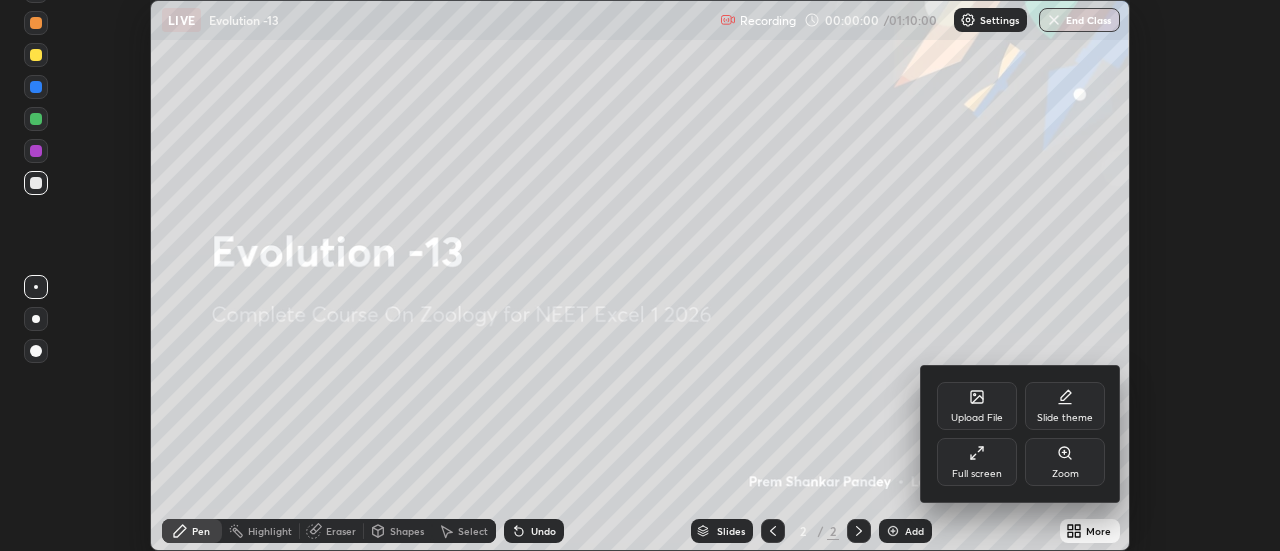 click on "Full screen" at bounding box center (977, 462) 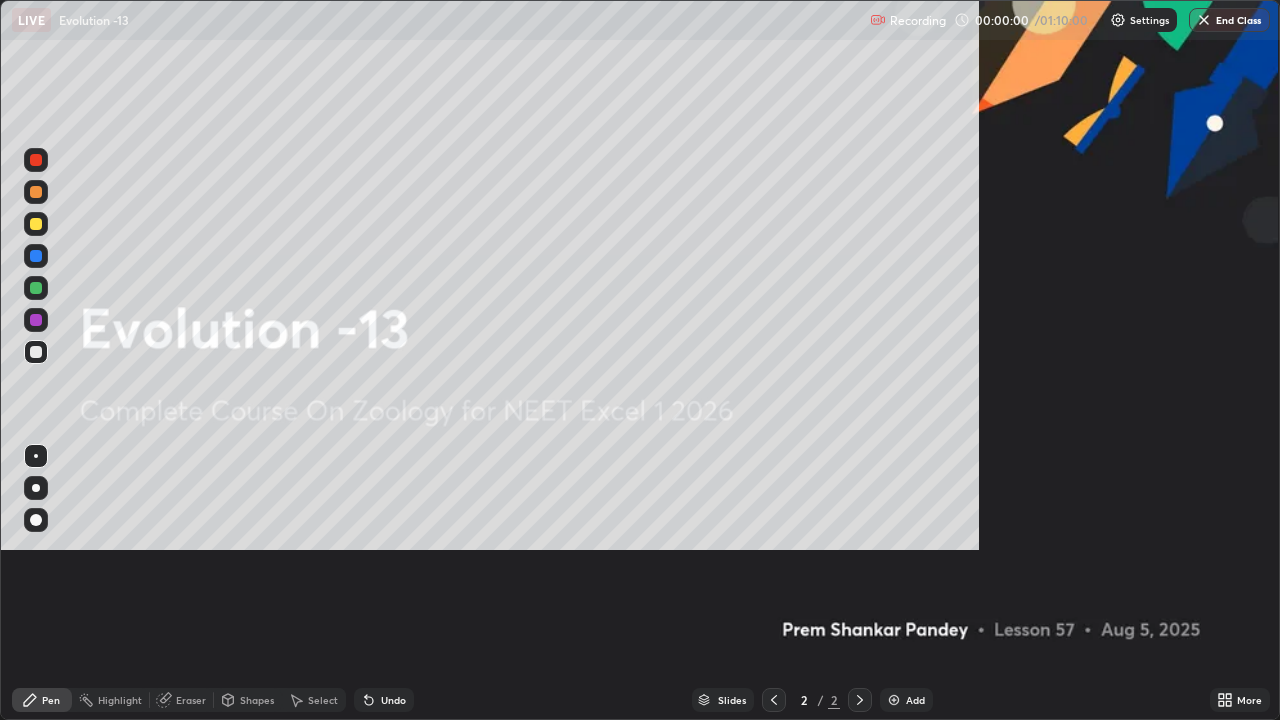scroll, scrollTop: 99280, scrollLeft: 98720, axis: both 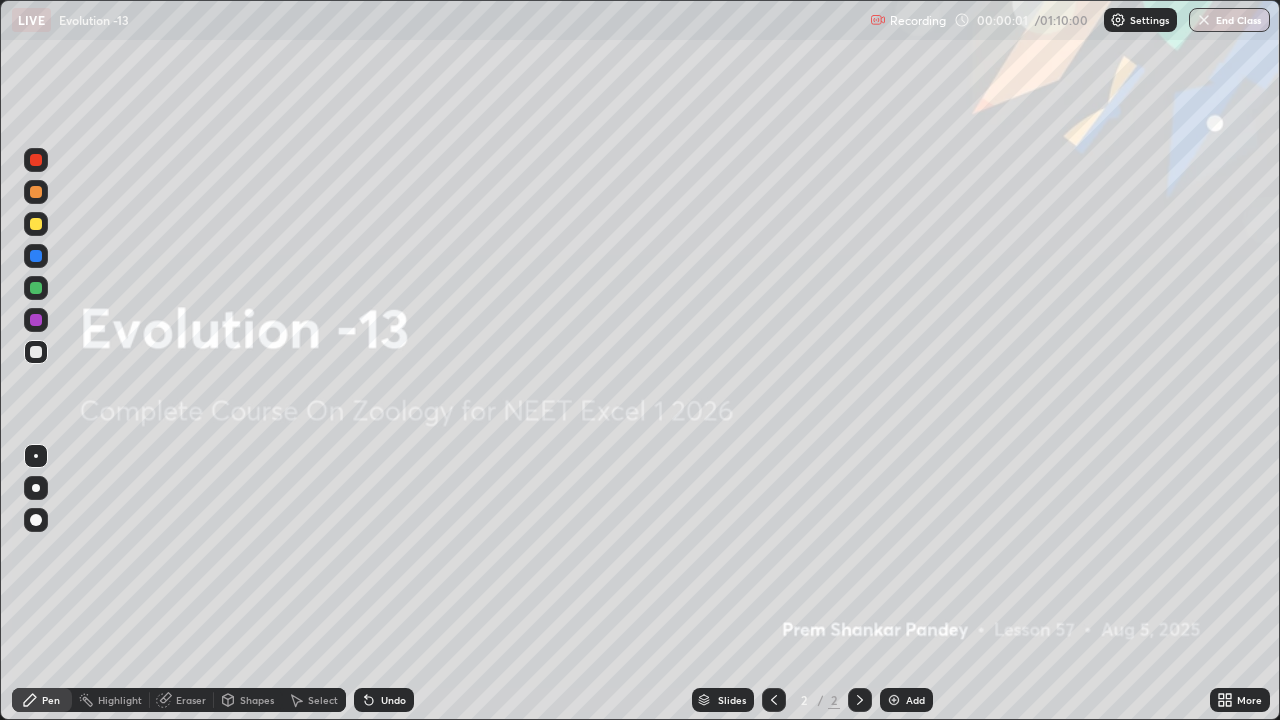 click at bounding box center [894, 700] 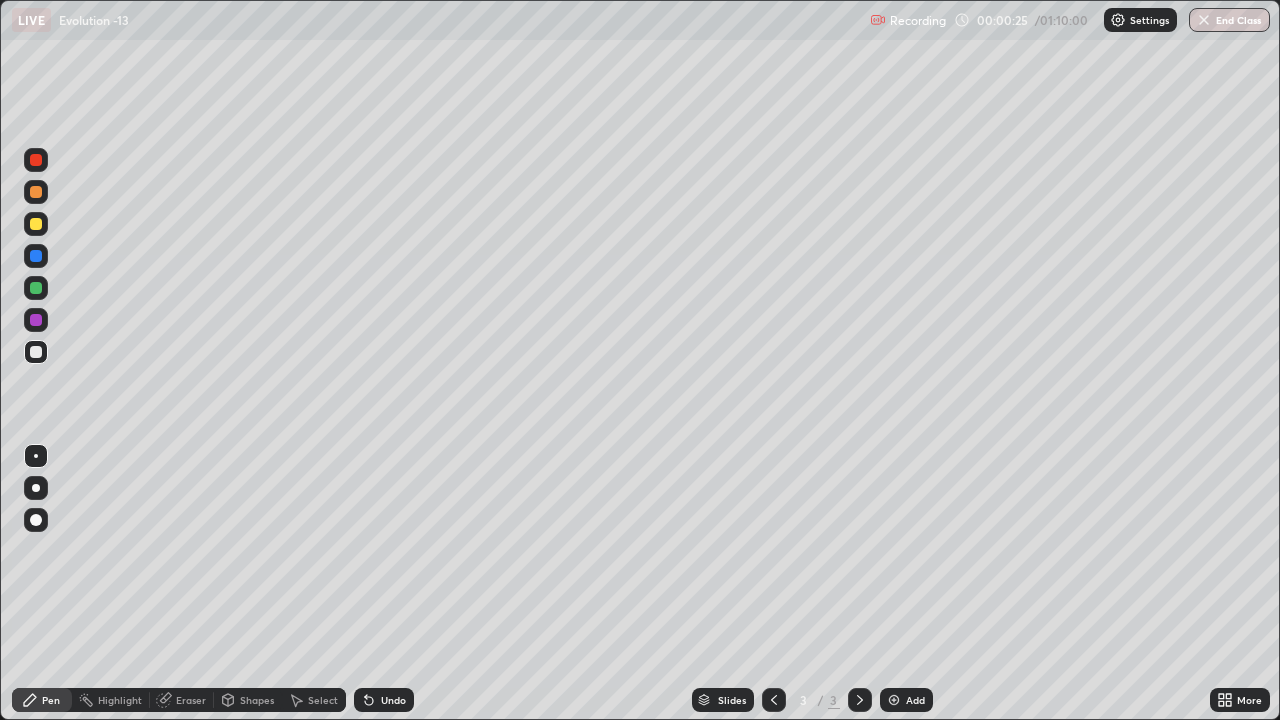 click at bounding box center [36, 488] 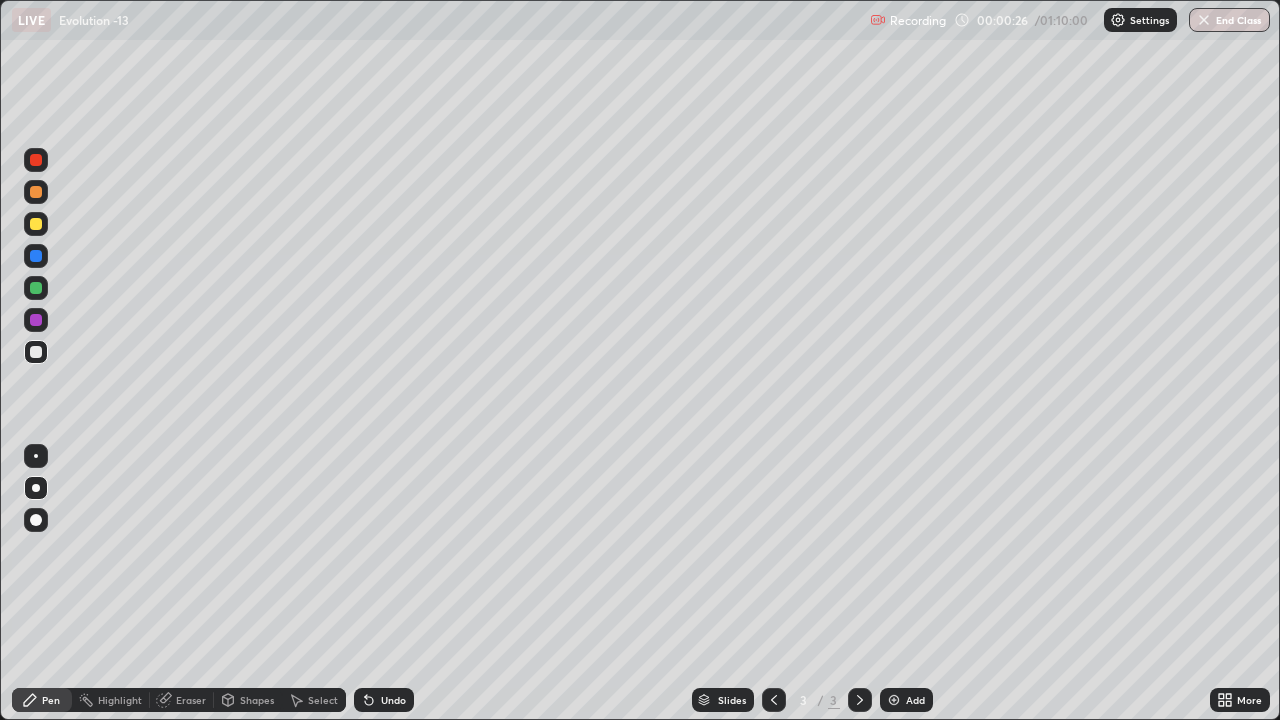 click at bounding box center (36, 160) 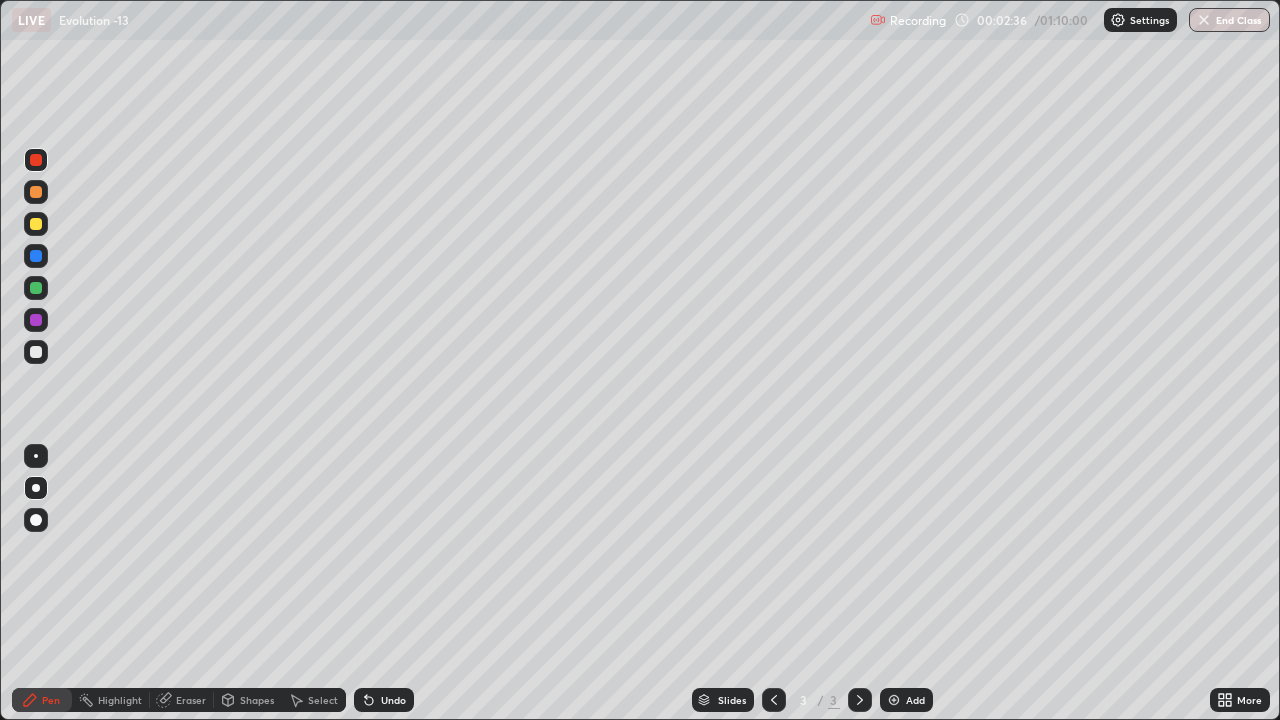 click at bounding box center (36, 352) 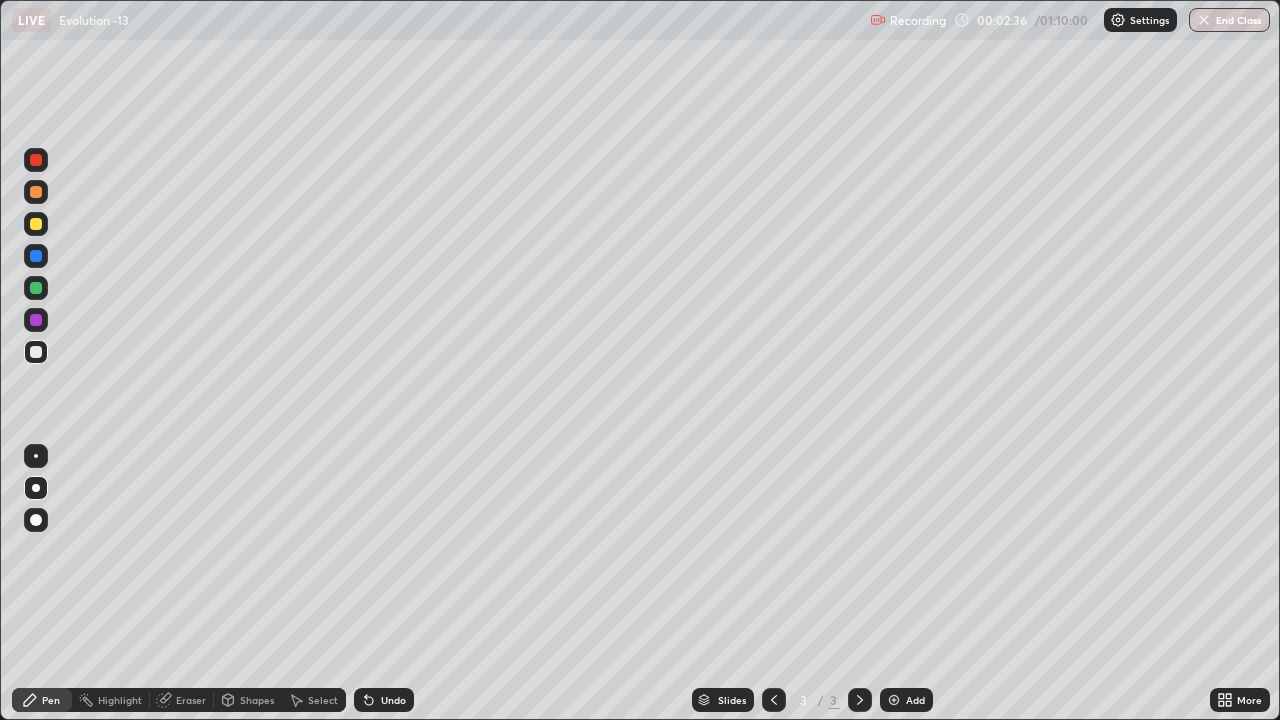 click at bounding box center [36, 352] 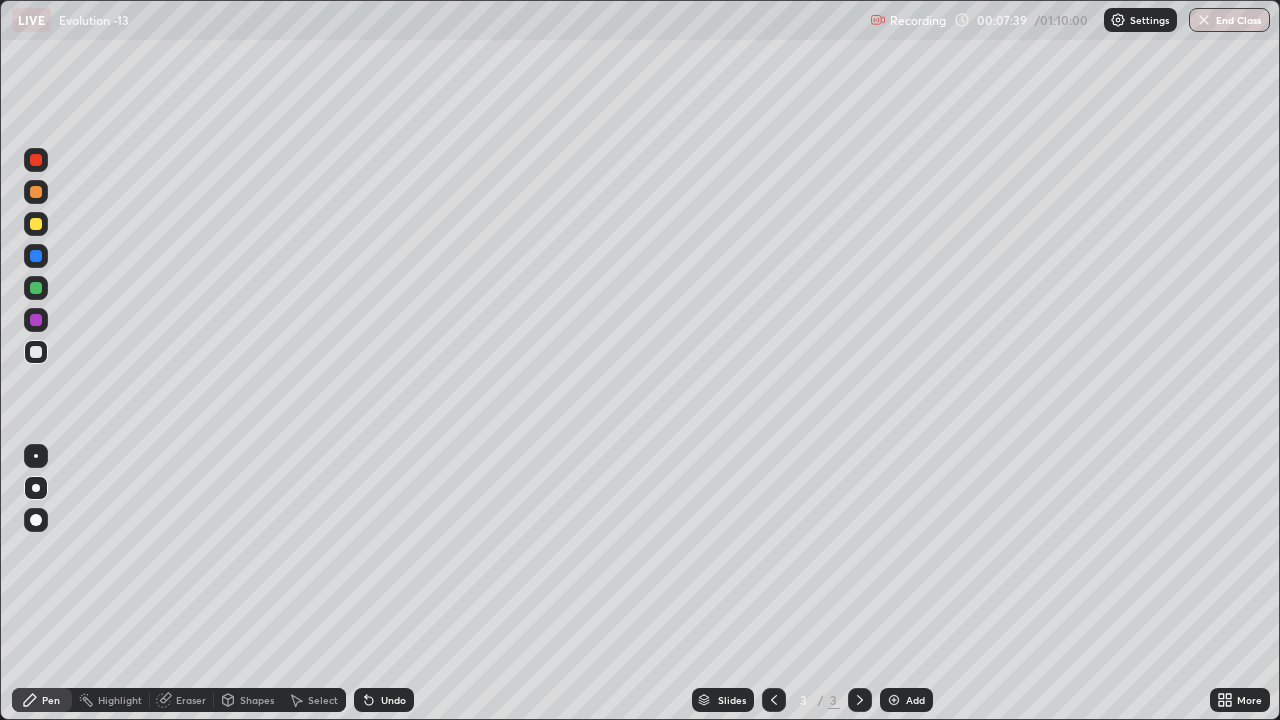 click at bounding box center [894, 700] 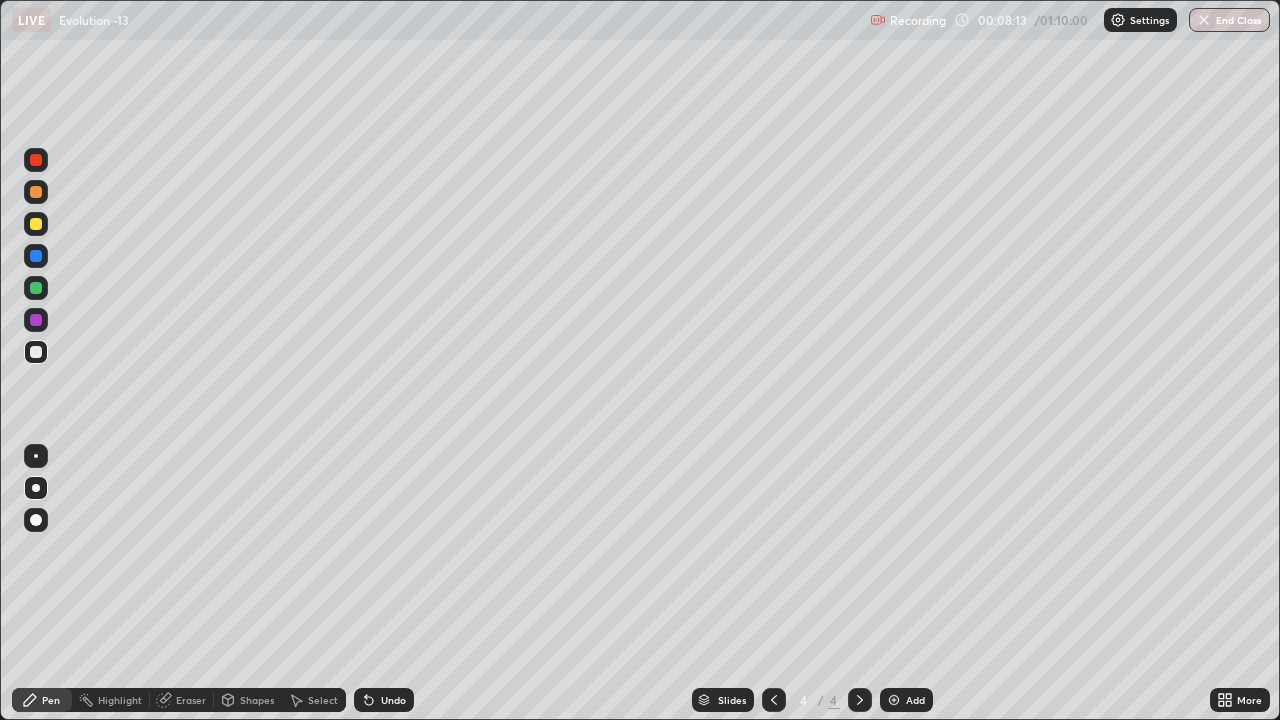 click at bounding box center [36, 192] 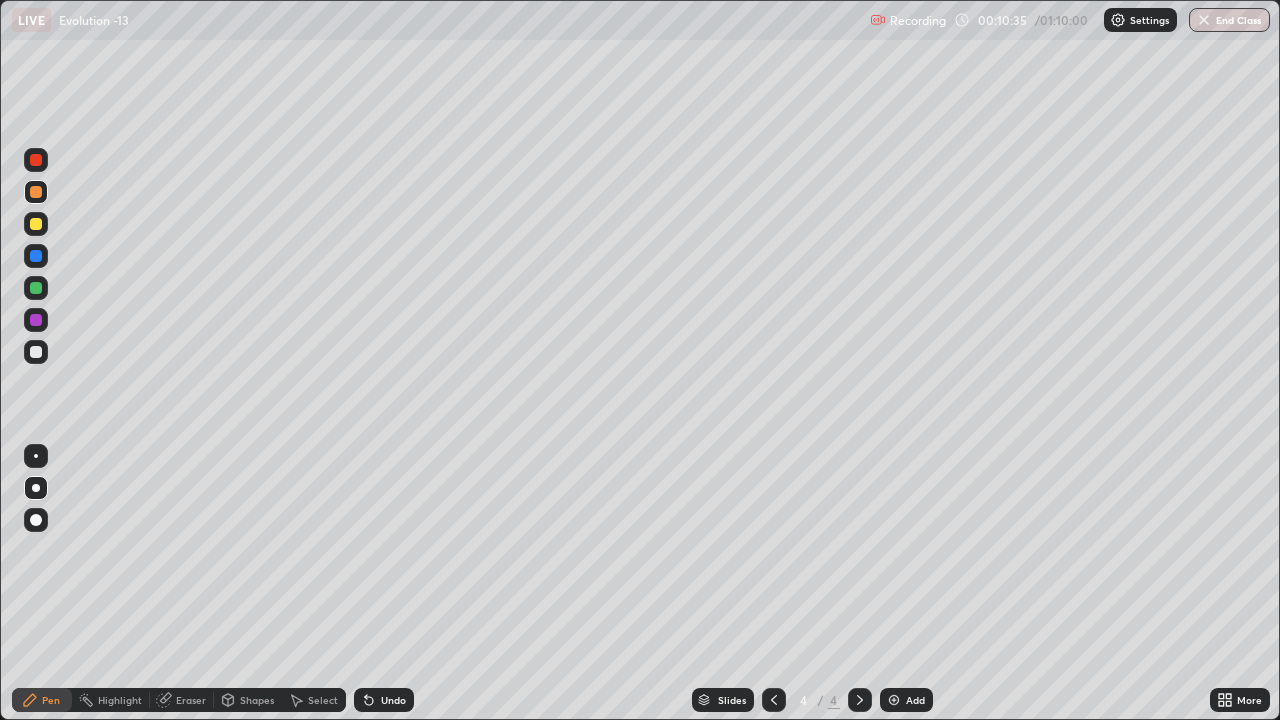click at bounding box center (894, 700) 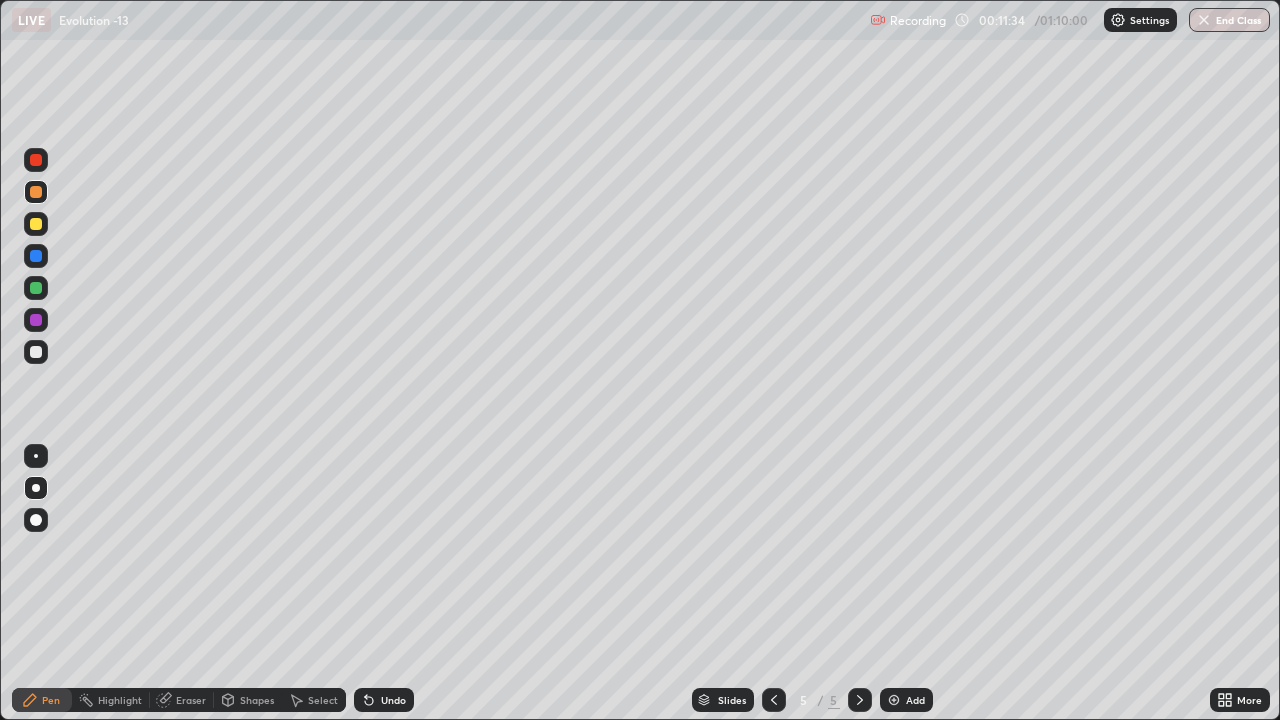 click 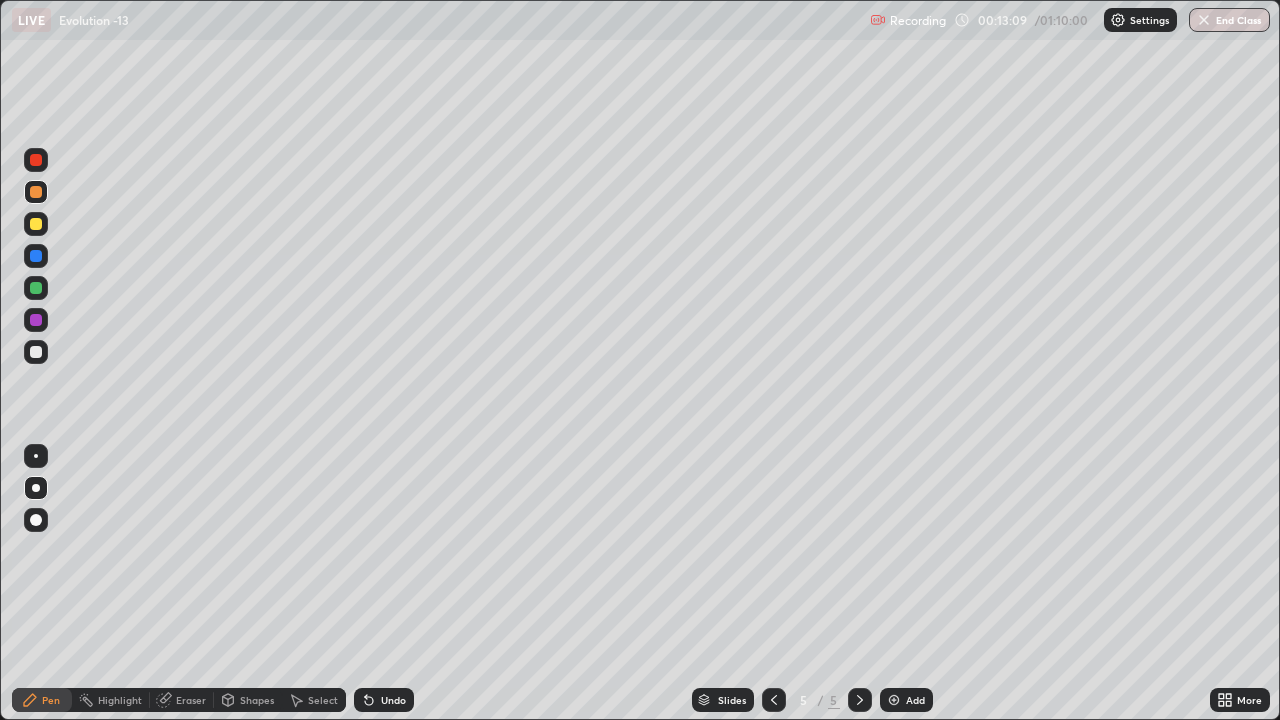 click at bounding box center [36, 352] 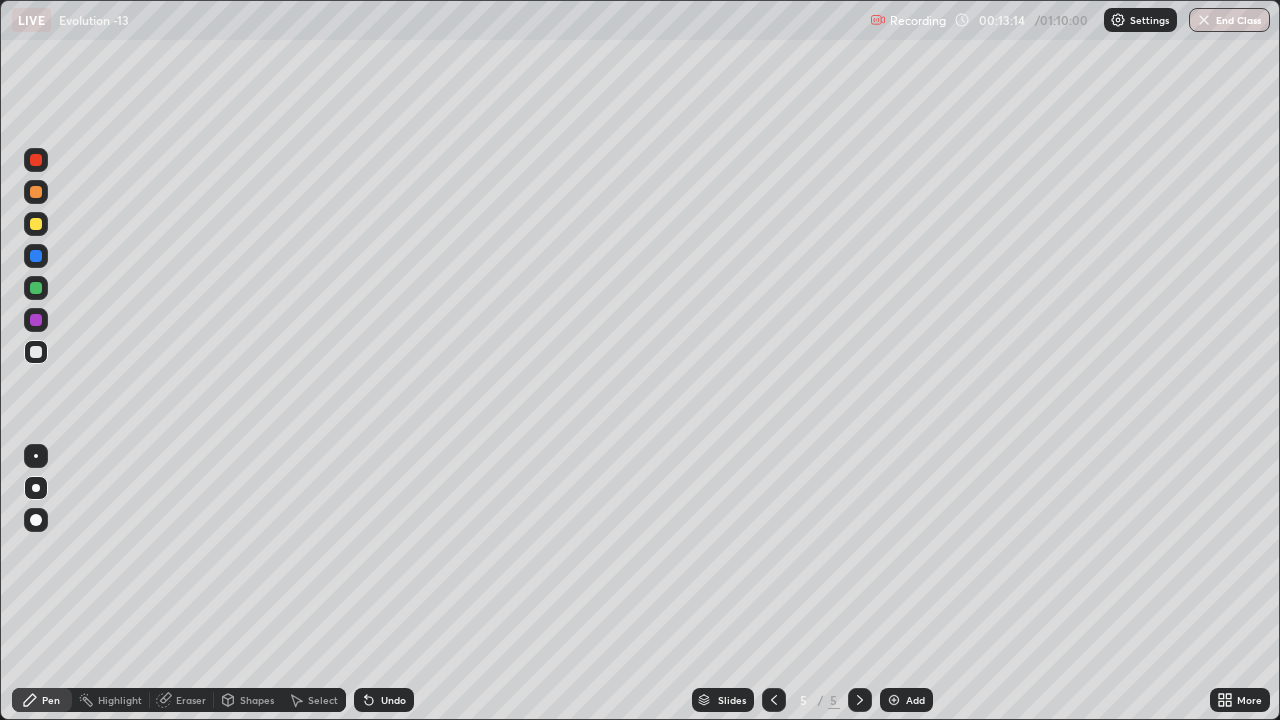 click at bounding box center [36, 192] 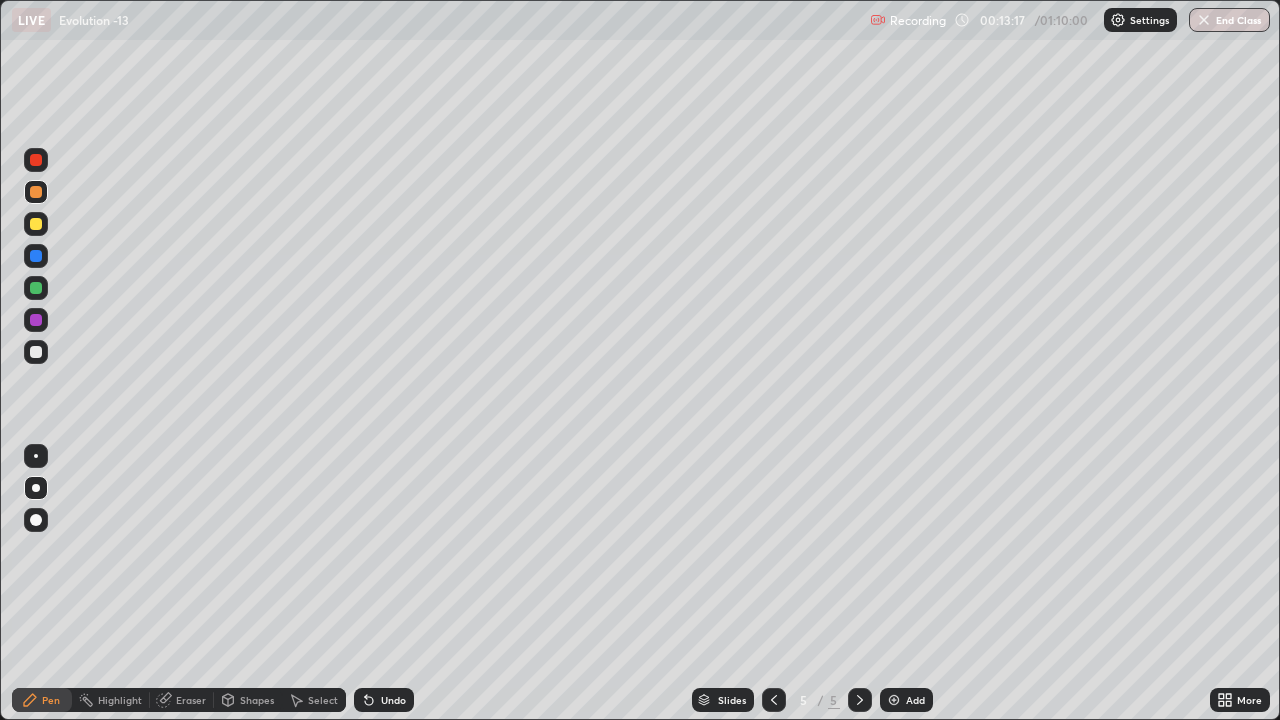 click at bounding box center (36, 320) 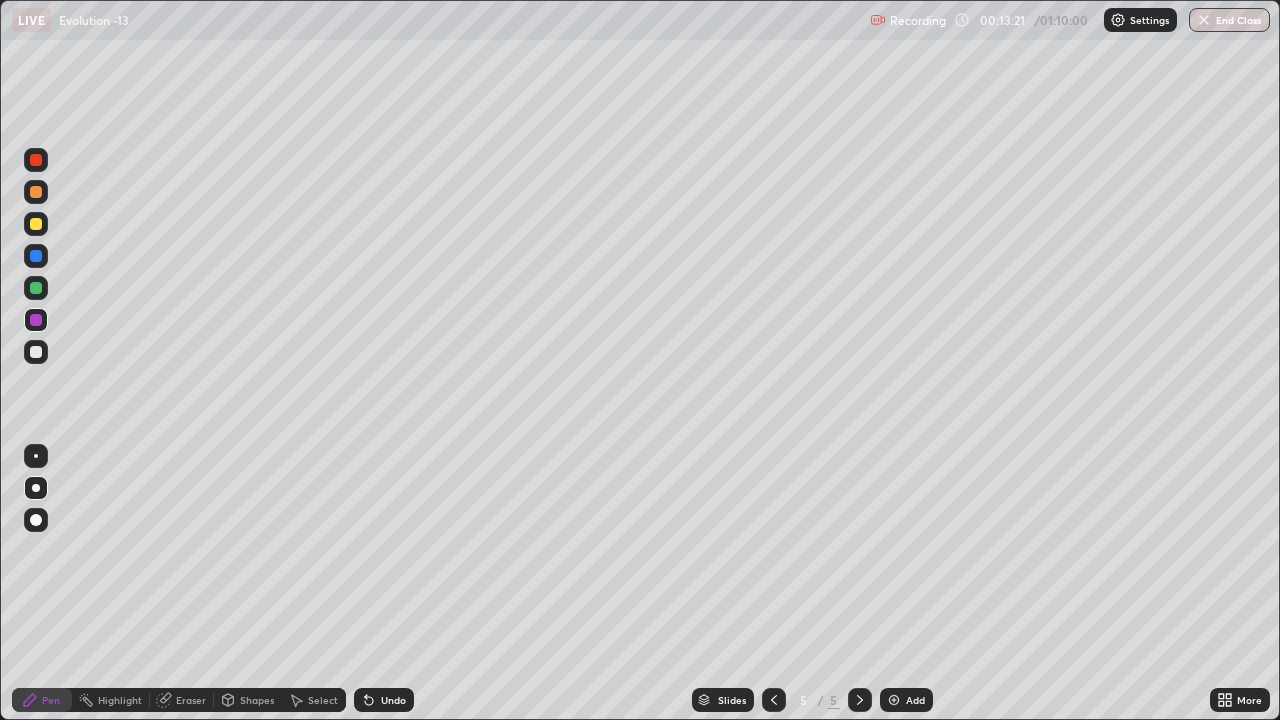 click at bounding box center (36, 224) 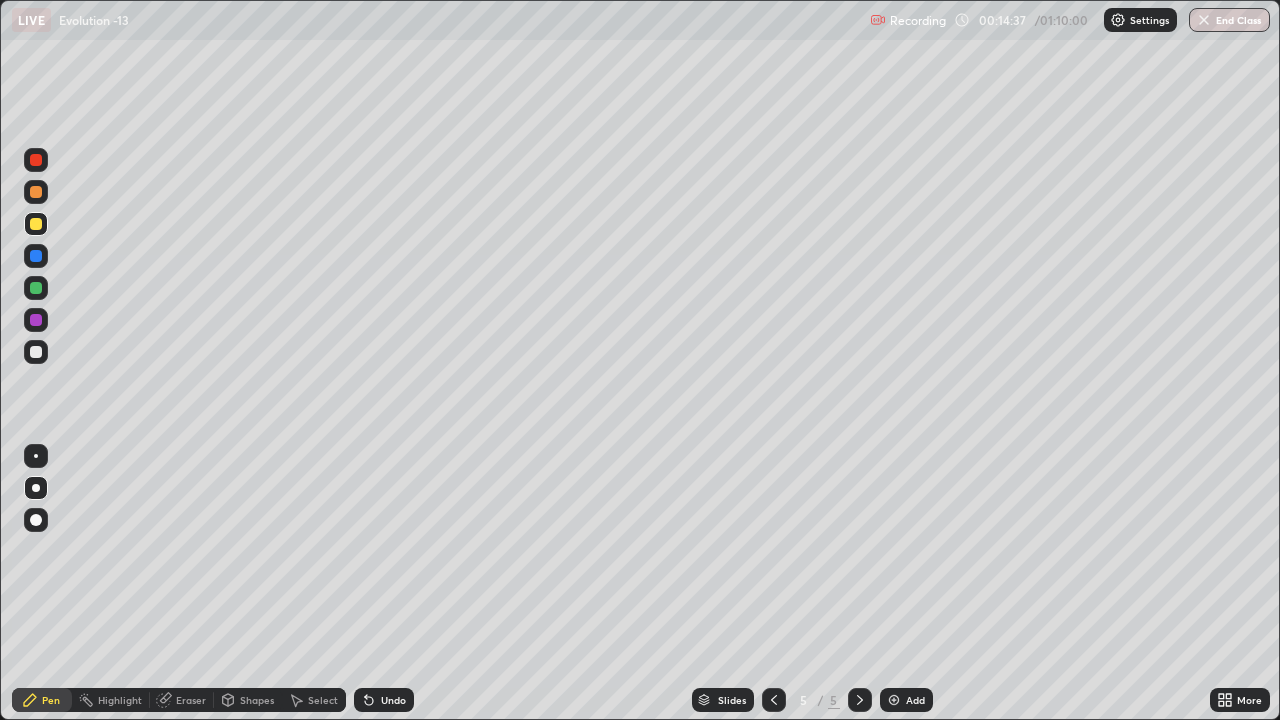 click at bounding box center (36, 256) 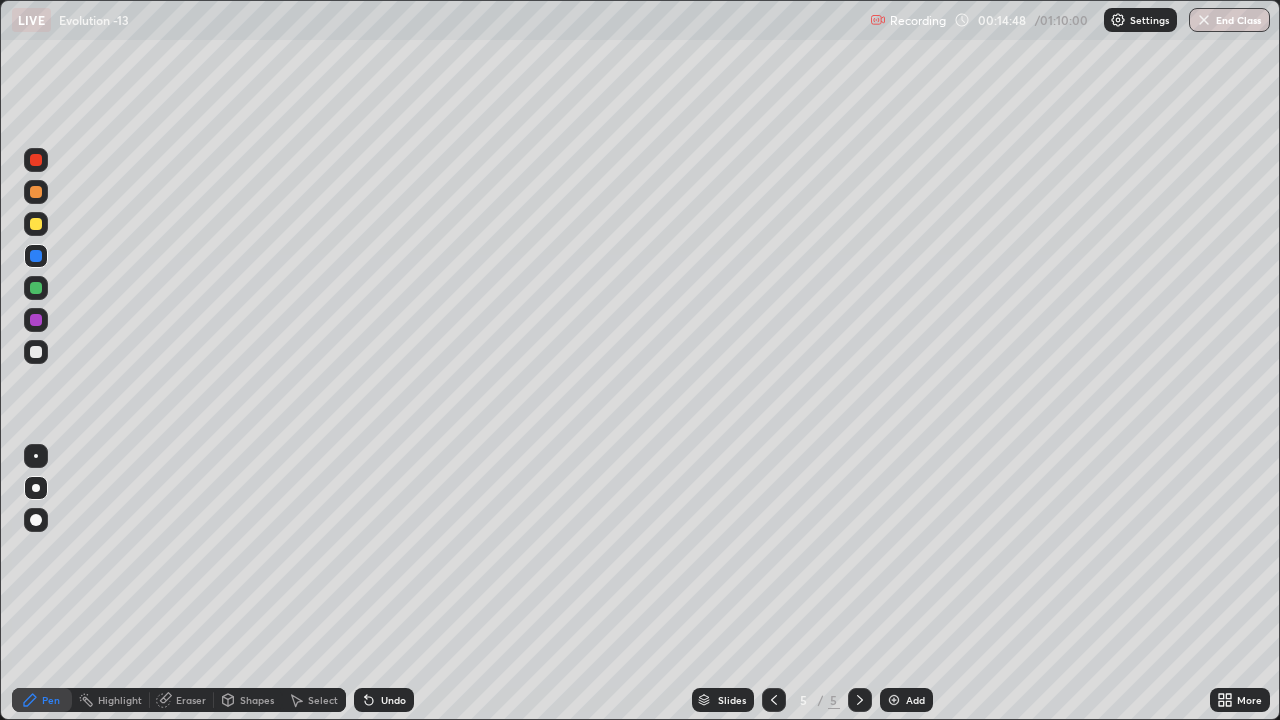 click at bounding box center (36, 224) 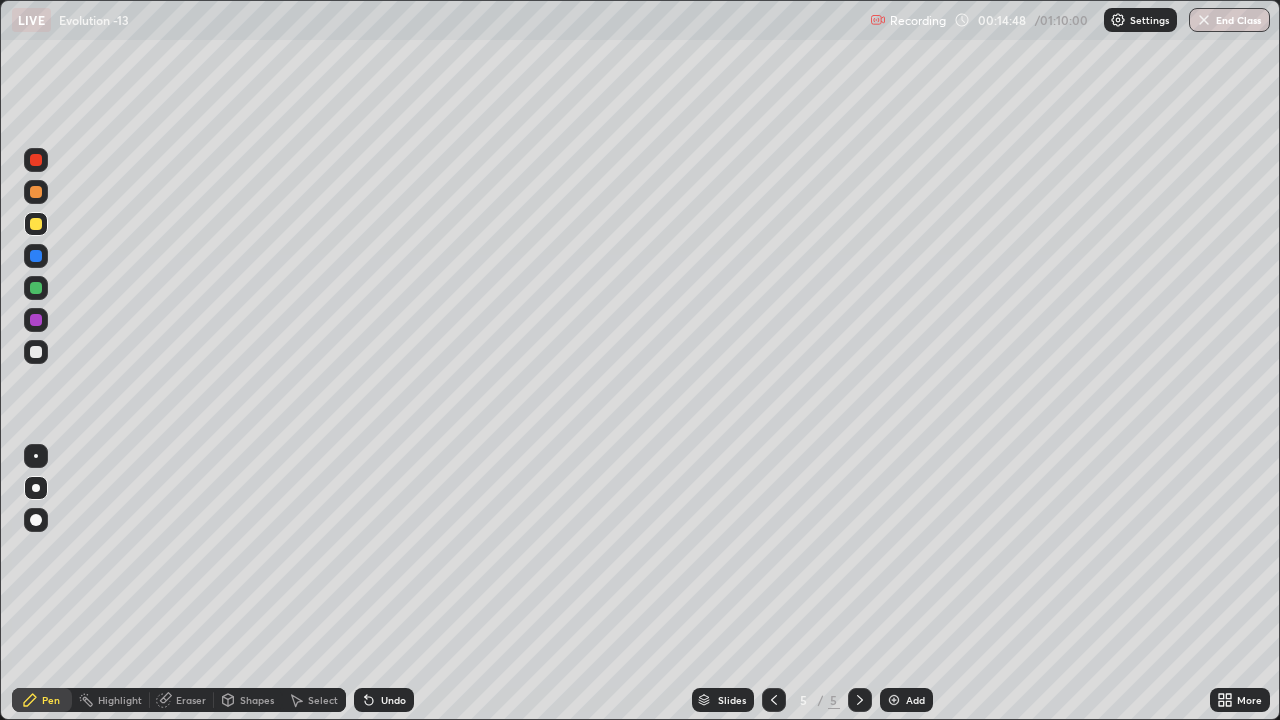click at bounding box center (36, 192) 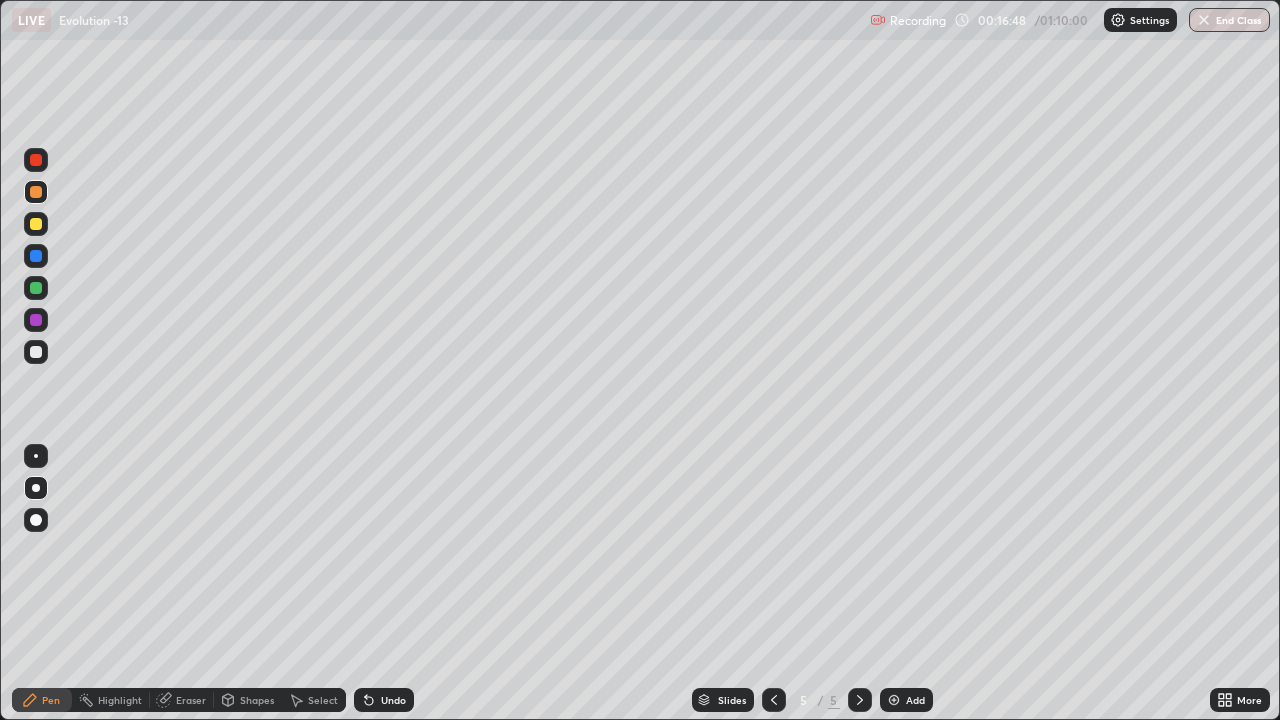 click at bounding box center [36, 288] 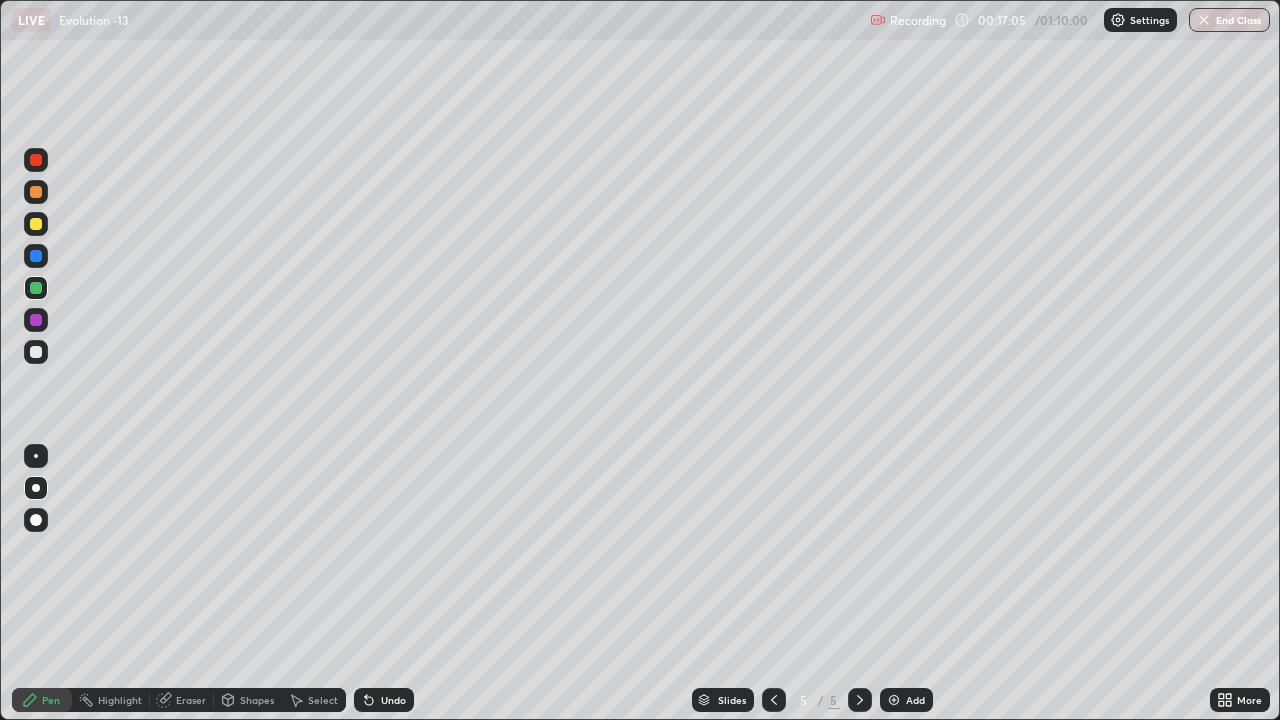 click at bounding box center [36, 192] 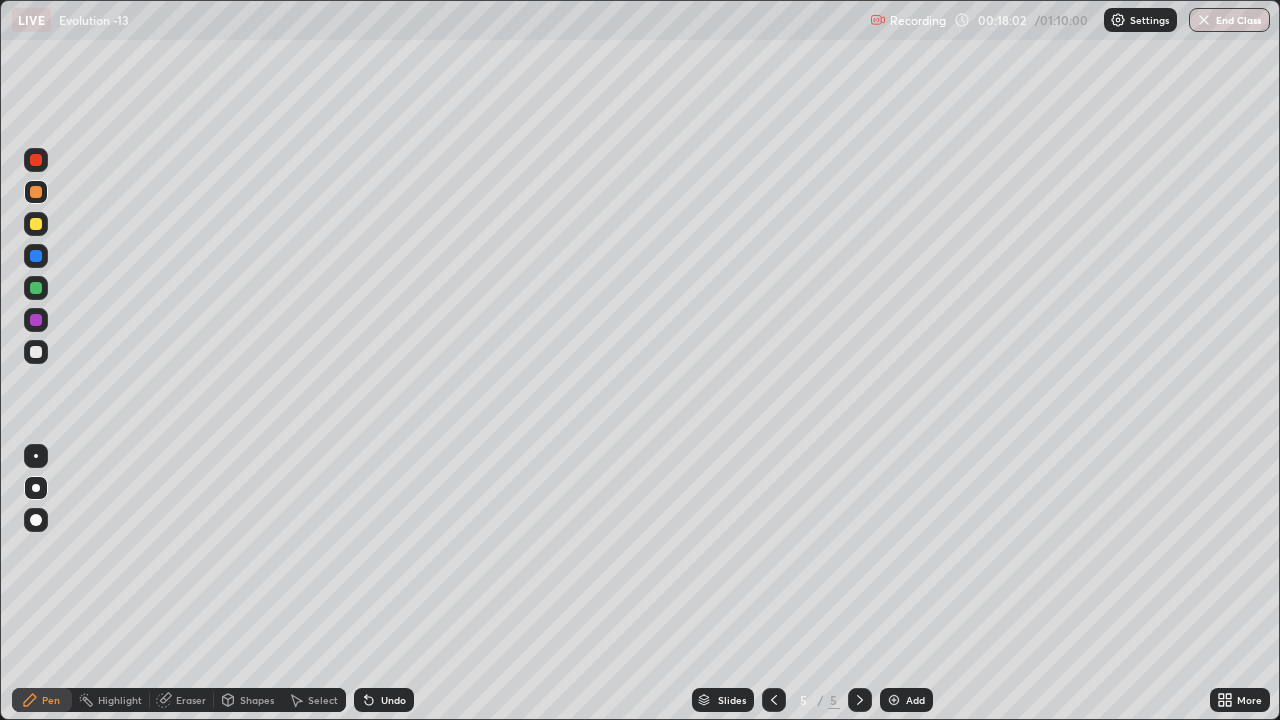 click at bounding box center [36, 192] 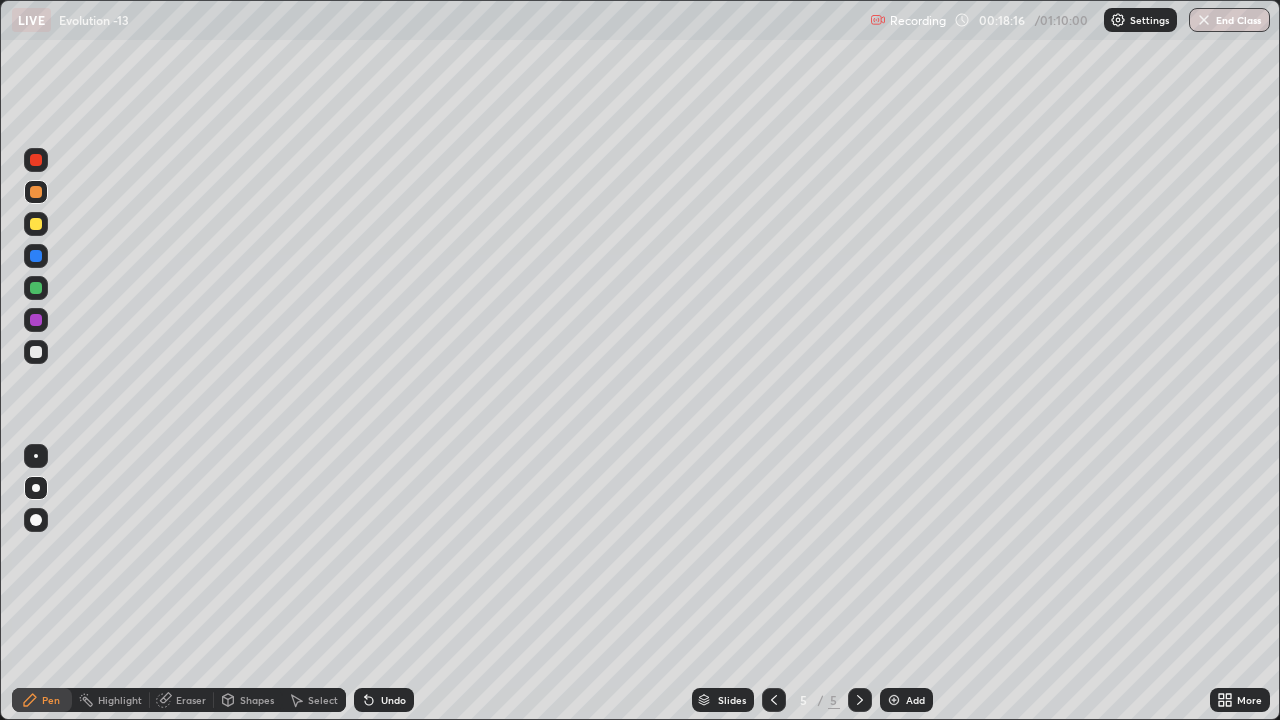 click at bounding box center [36, 320] 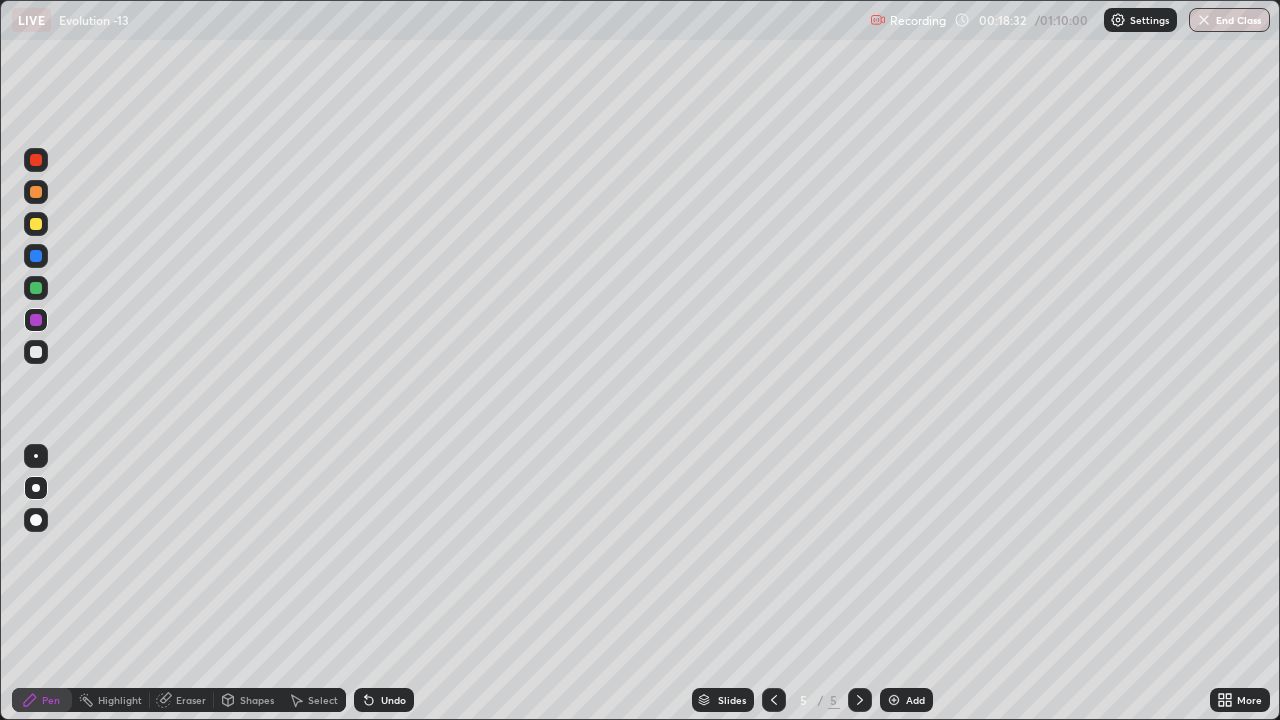 click at bounding box center (36, 192) 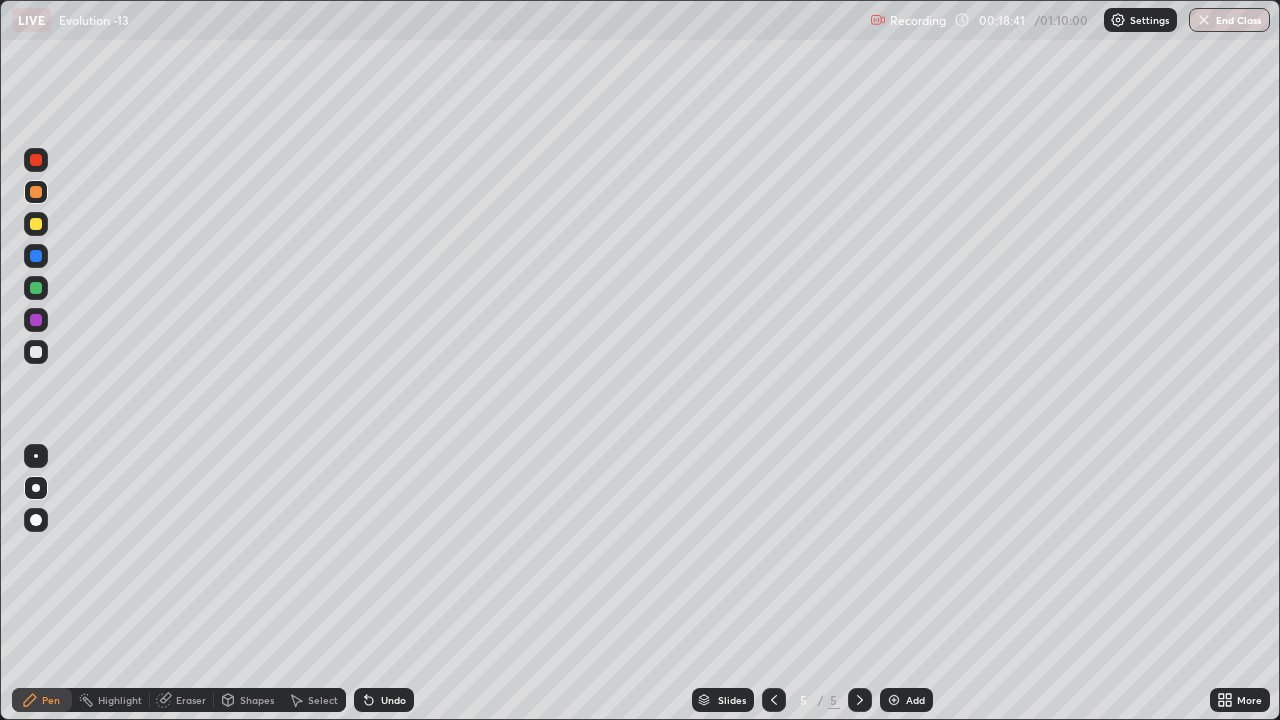 click at bounding box center [36, 320] 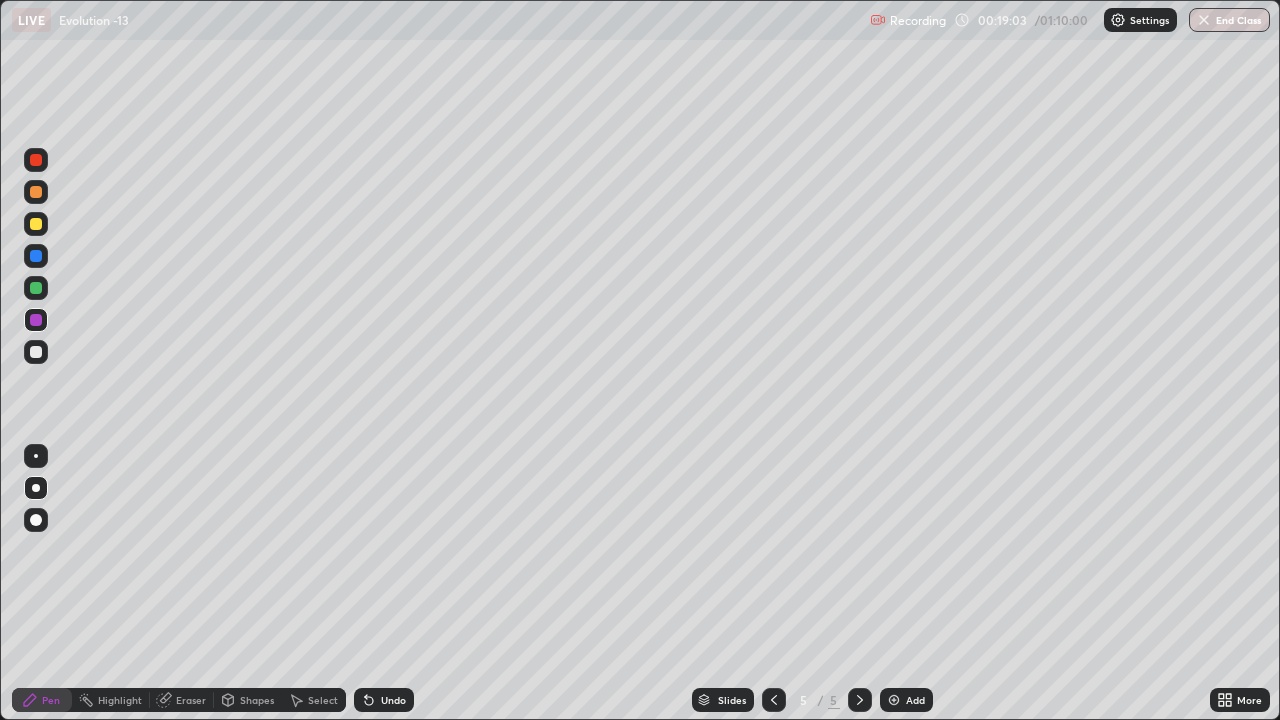 click at bounding box center (36, 288) 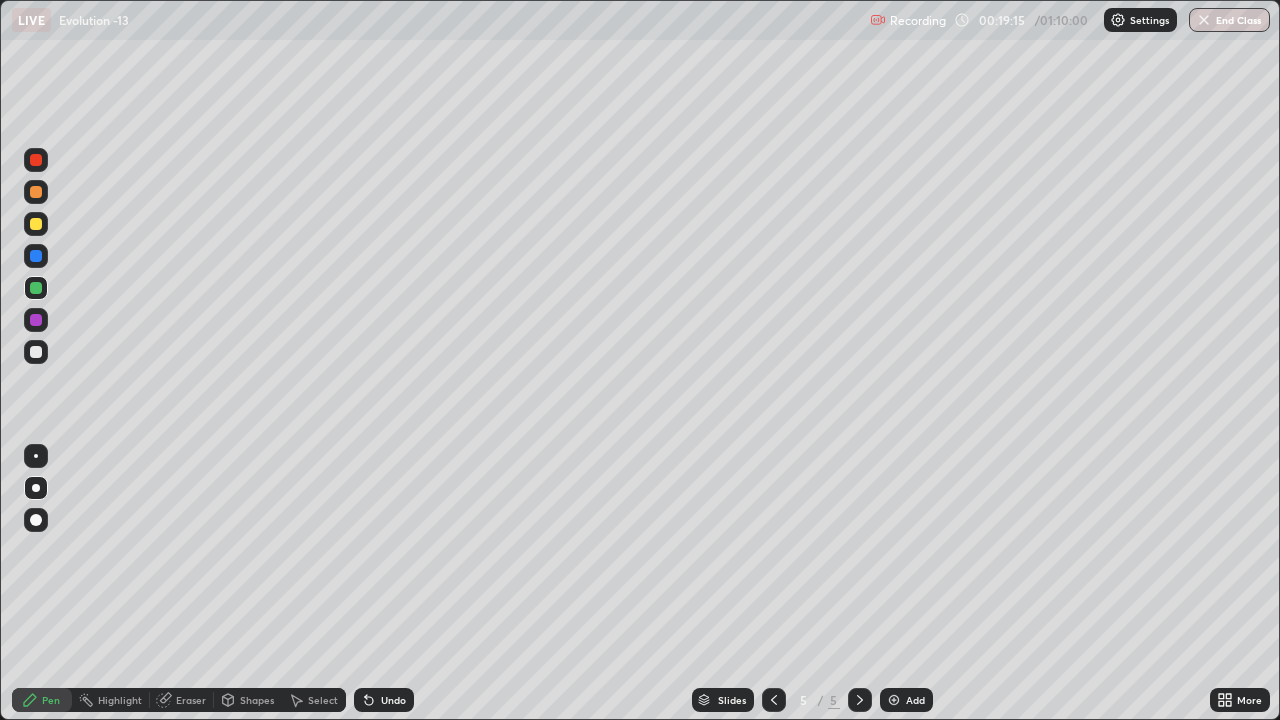 click at bounding box center [36, 192] 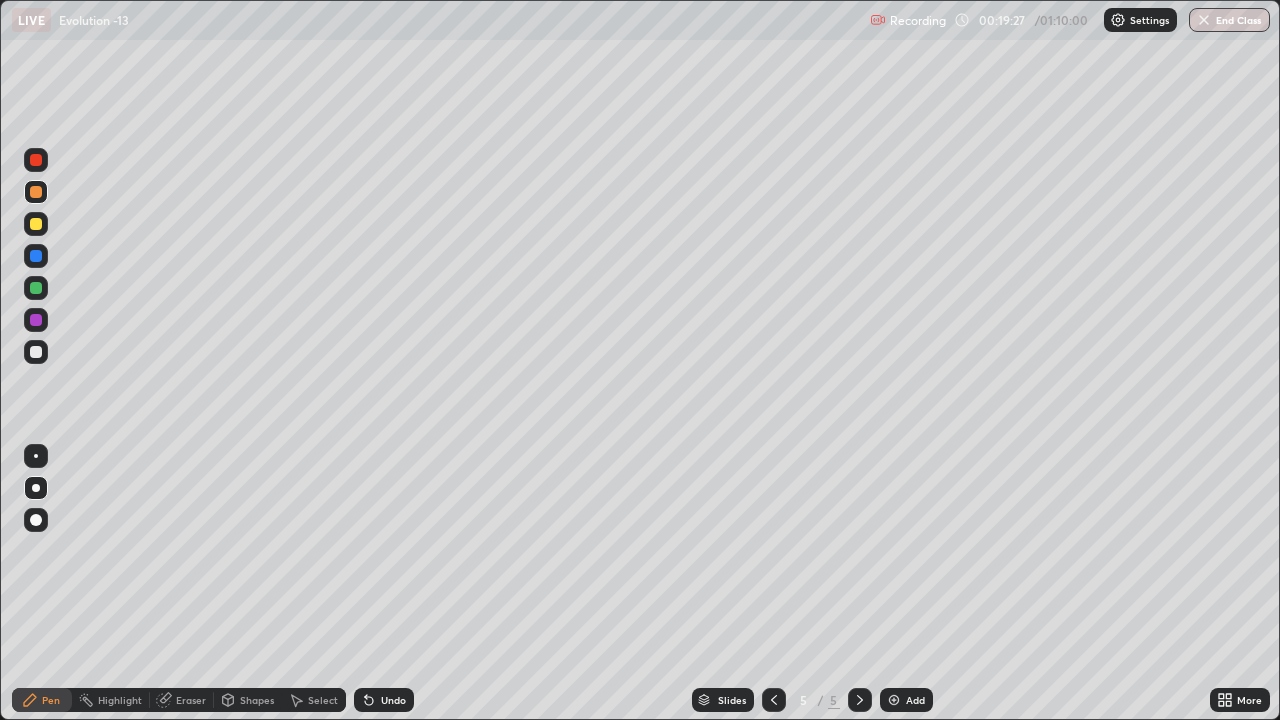 click at bounding box center (36, 288) 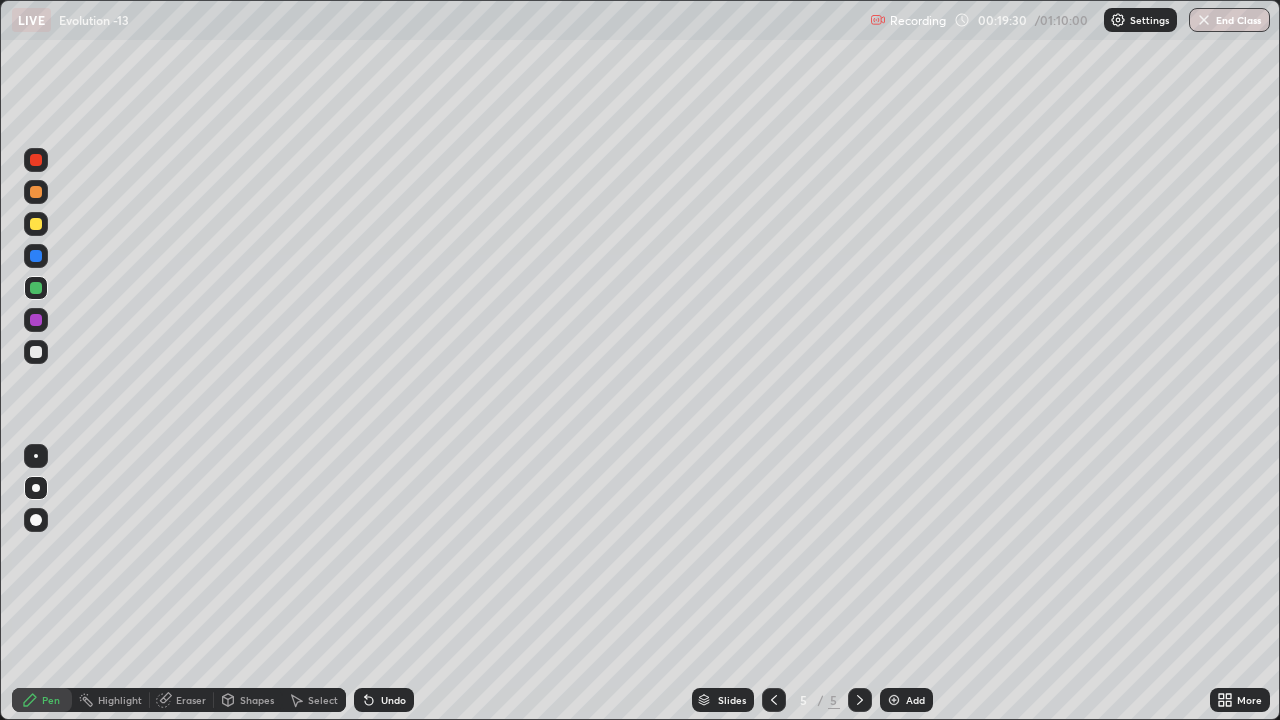 click at bounding box center (36, 256) 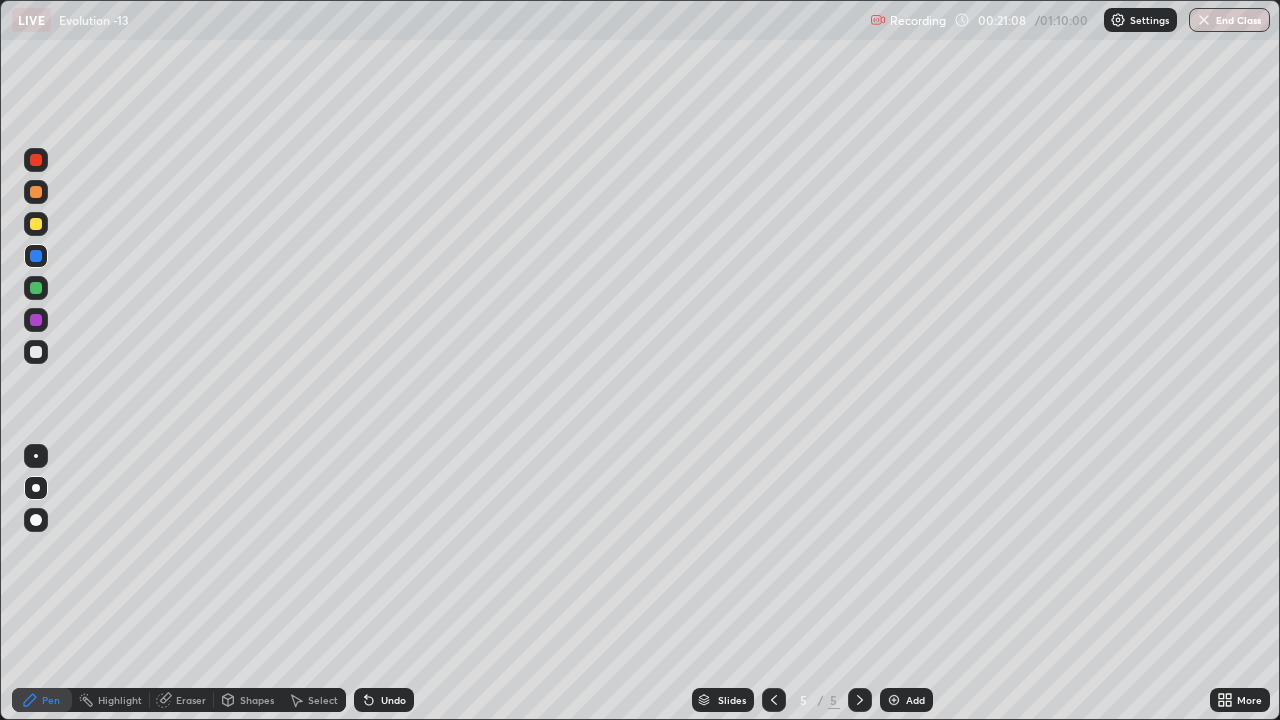 click at bounding box center [894, 700] 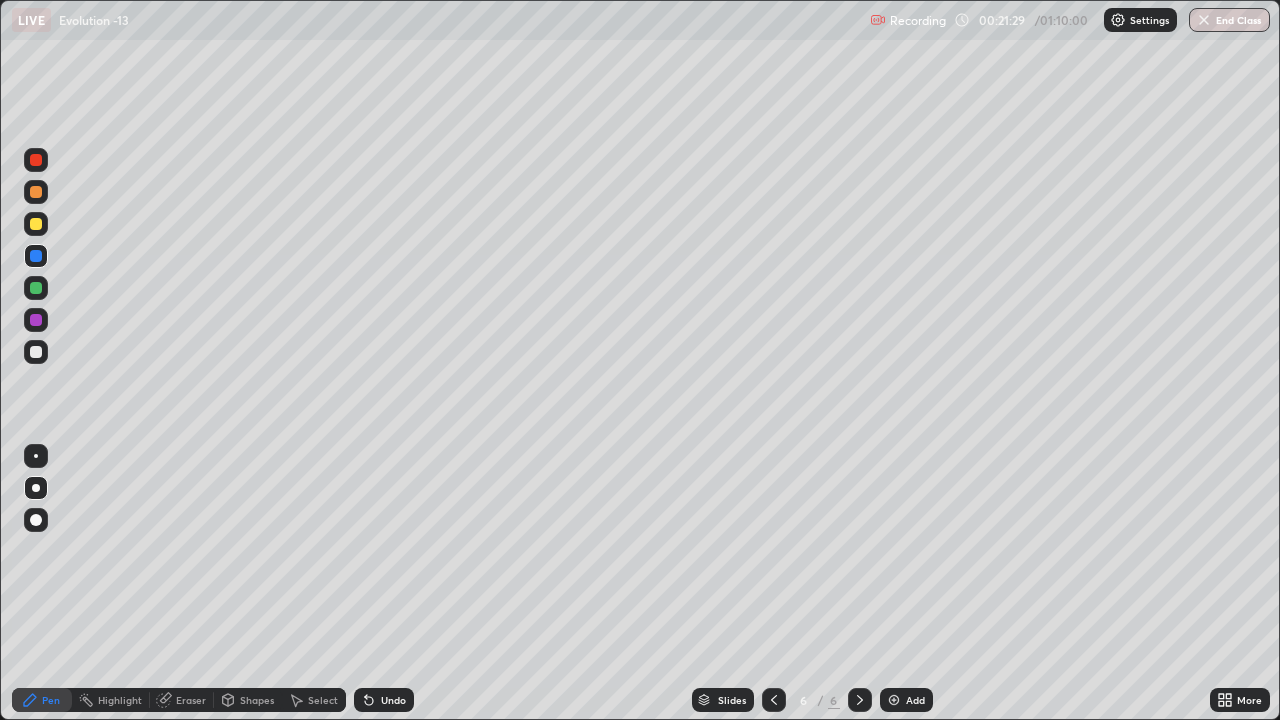 click at bounding box center [36, 352] 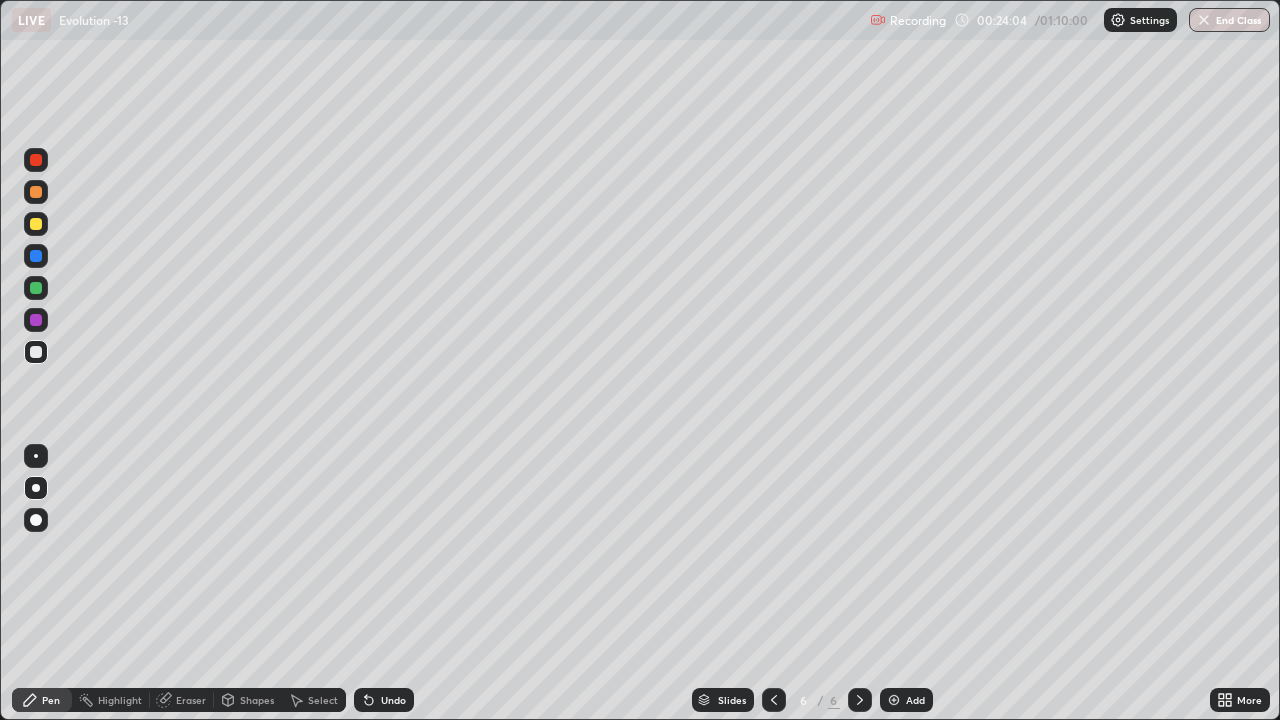click at bounding box center (36, 224) 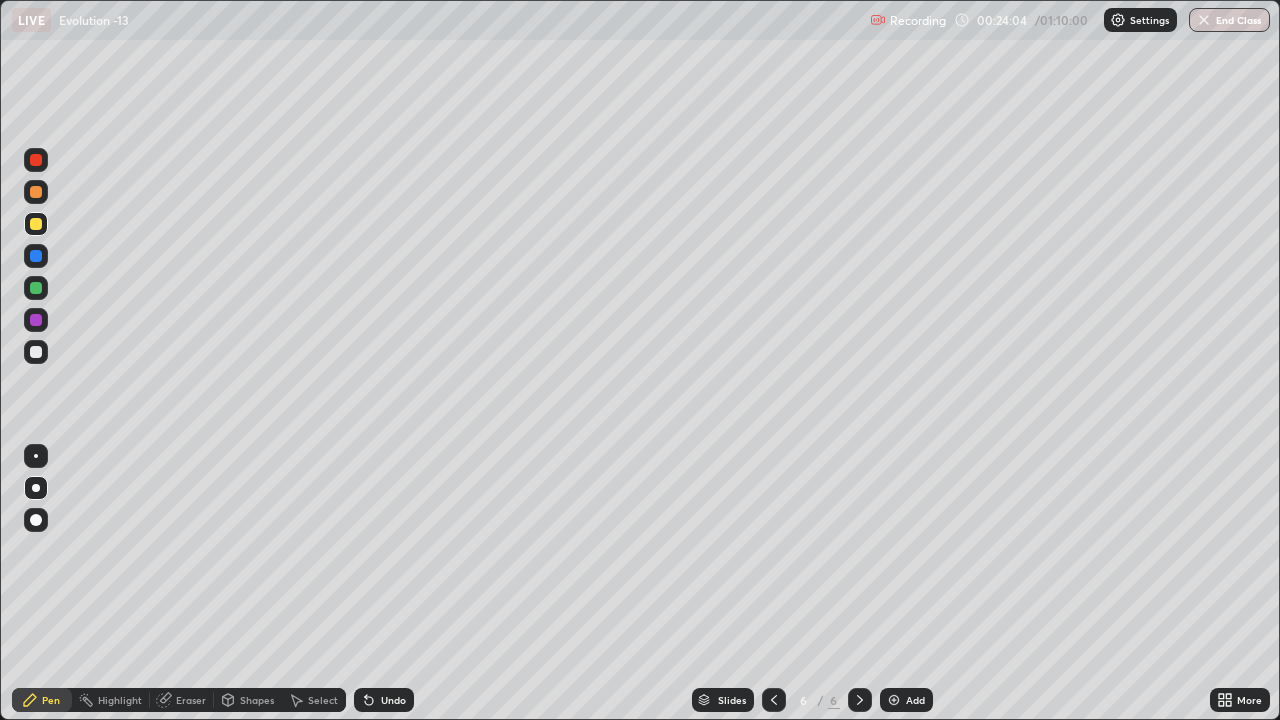 click at bounding box center (36, 224) 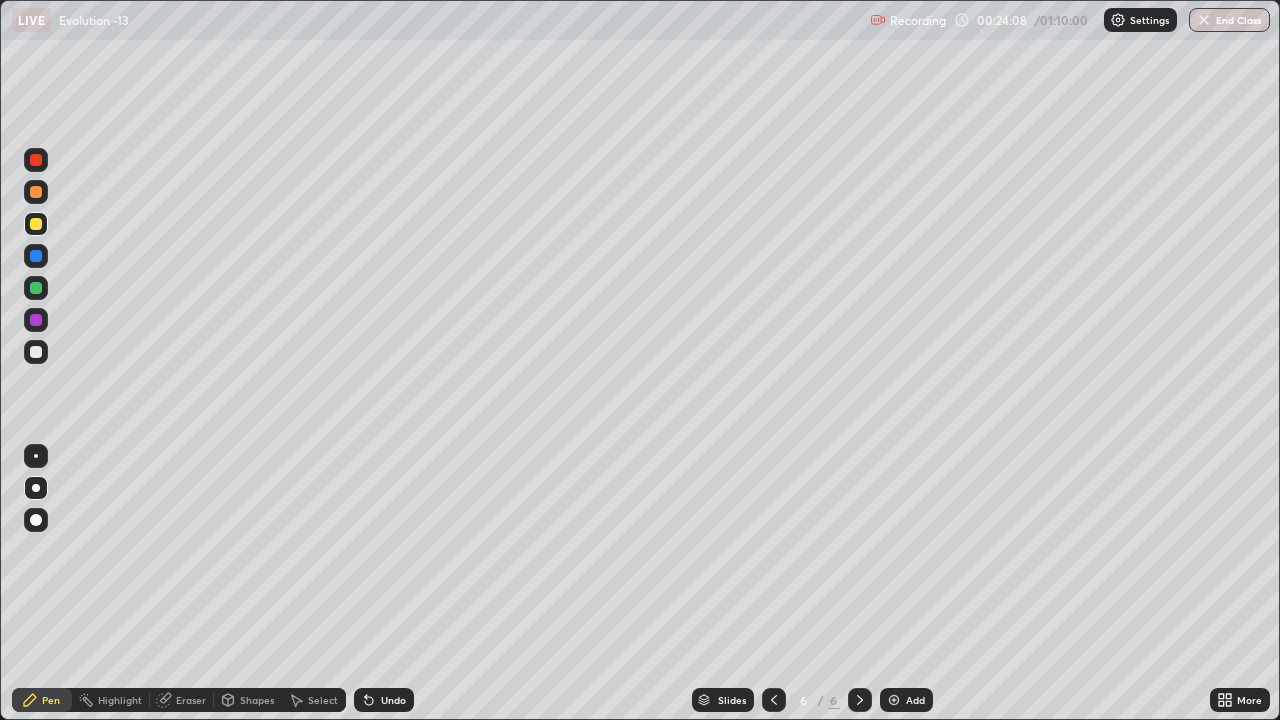 click at bounding box center [36, 352] 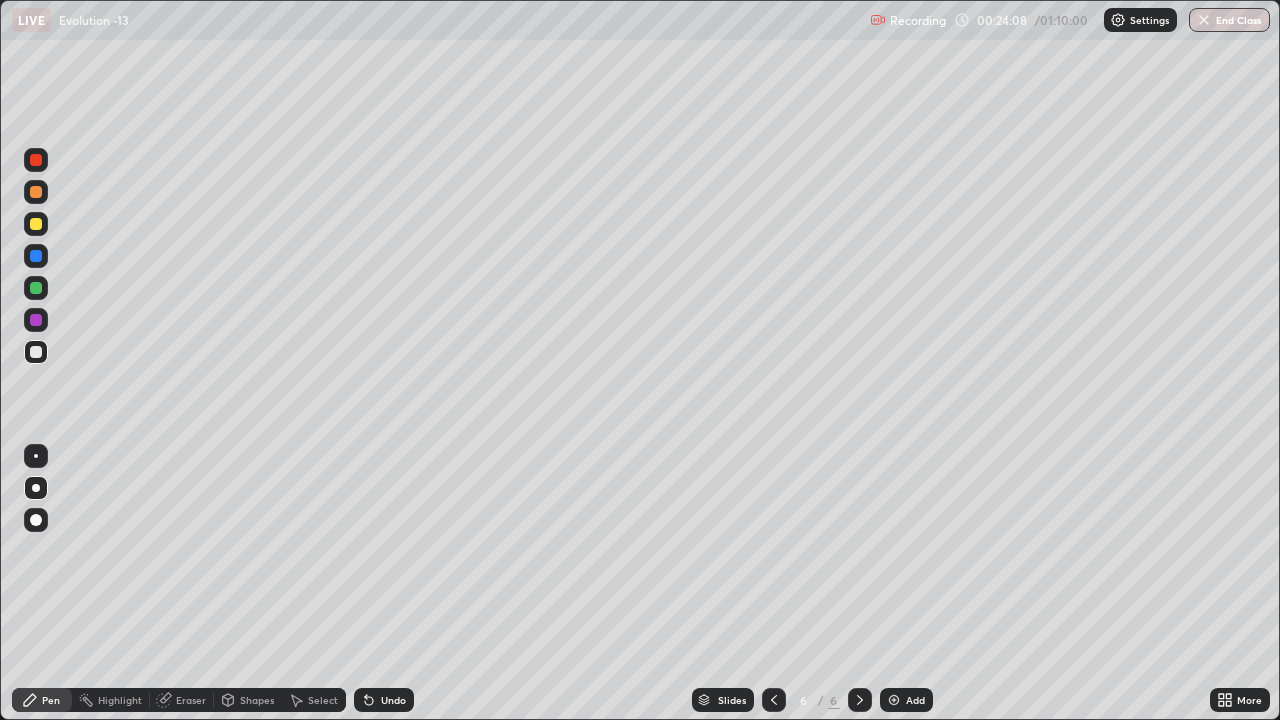 click at bounding box center [36, 352] 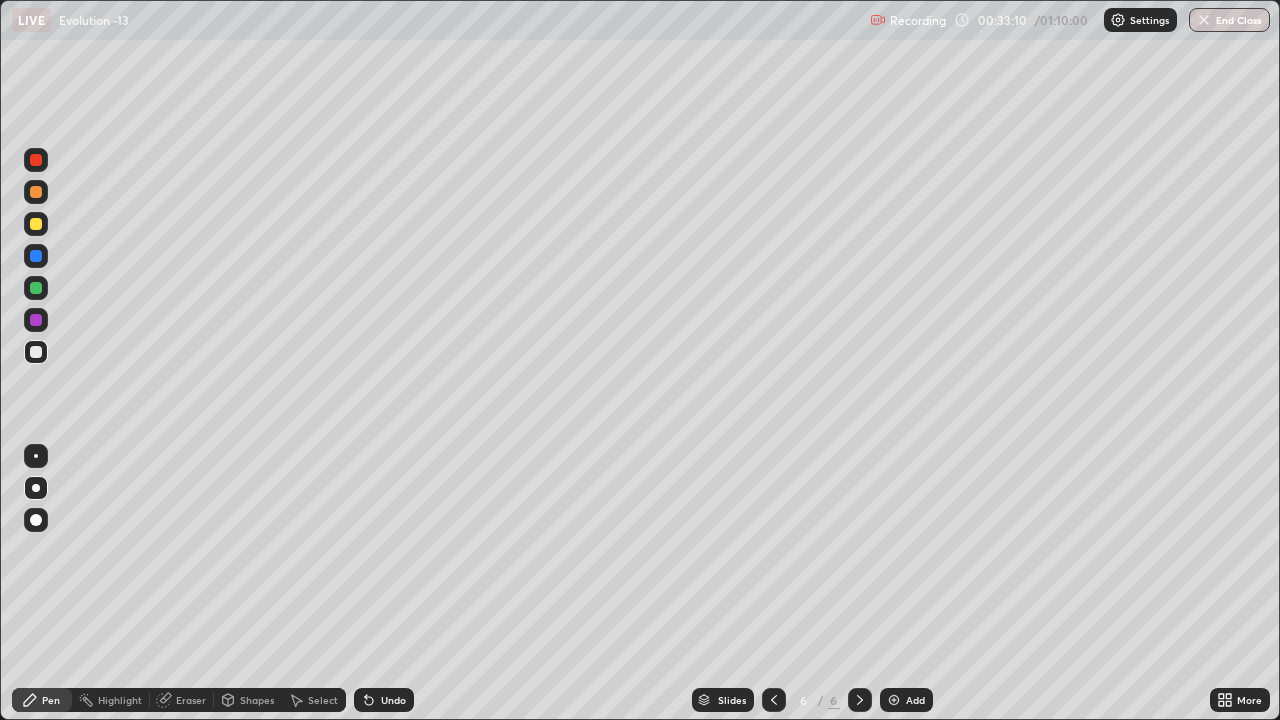 click 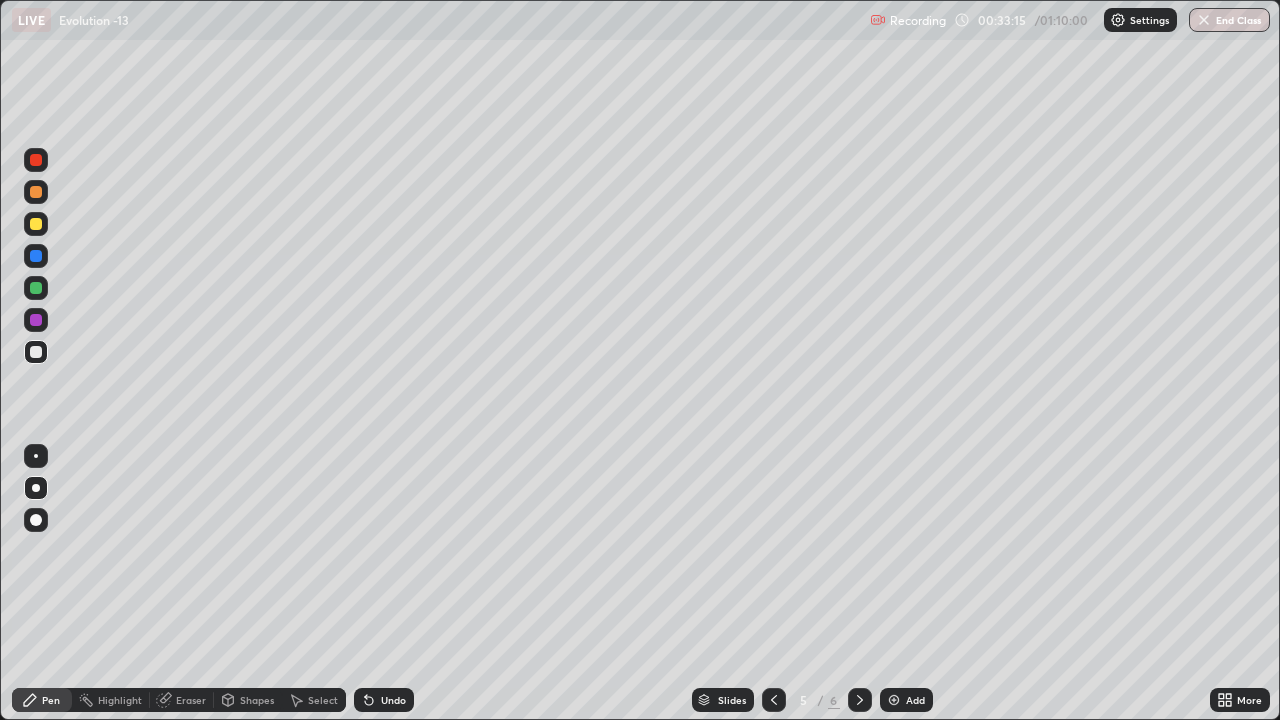 click 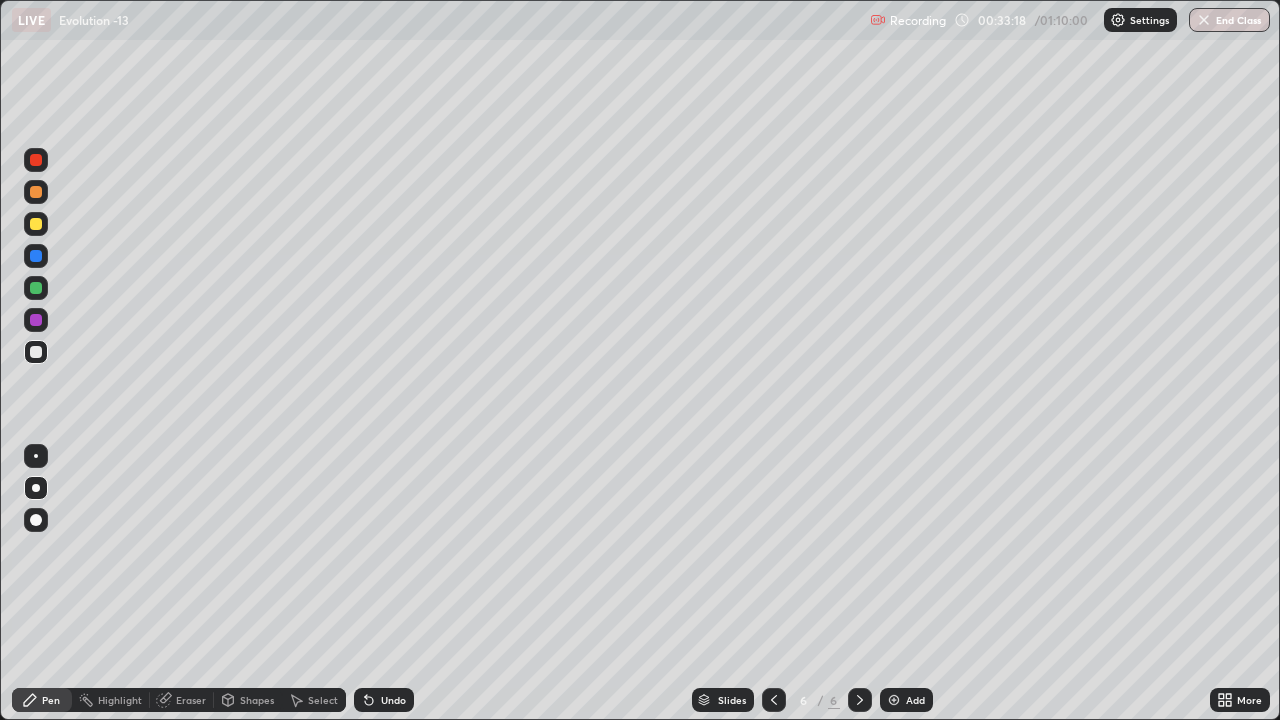 click 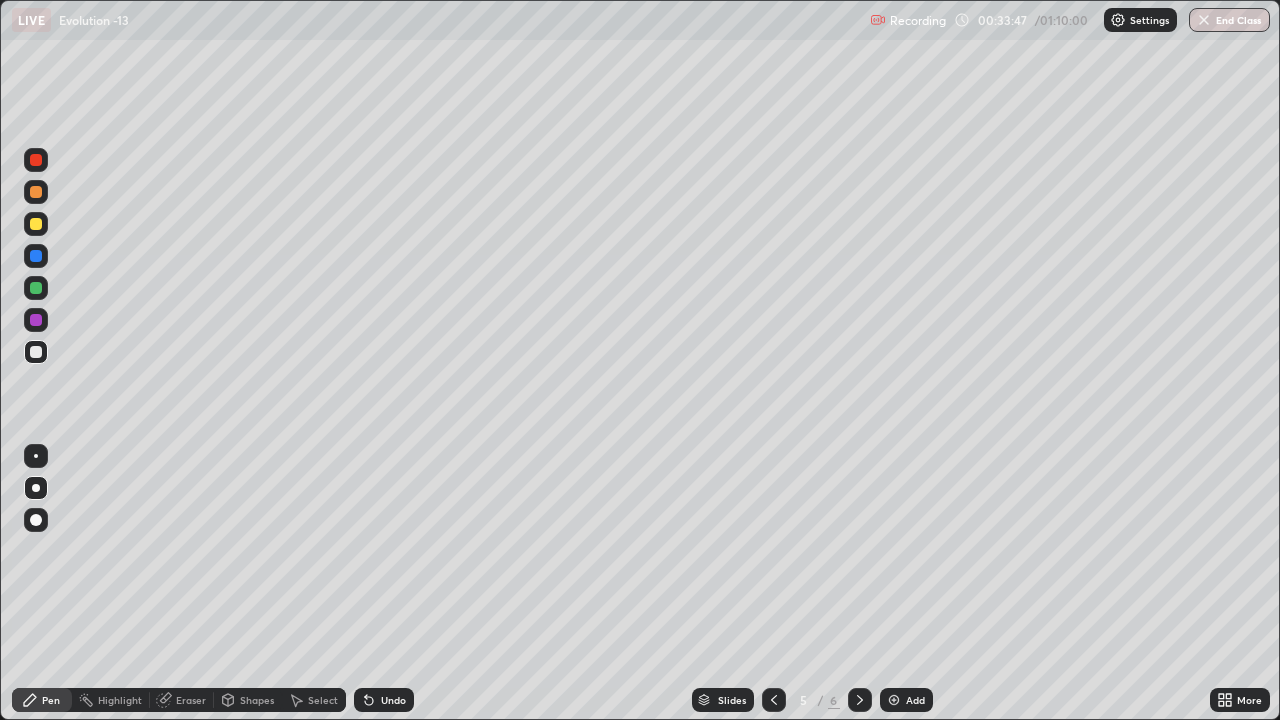 click 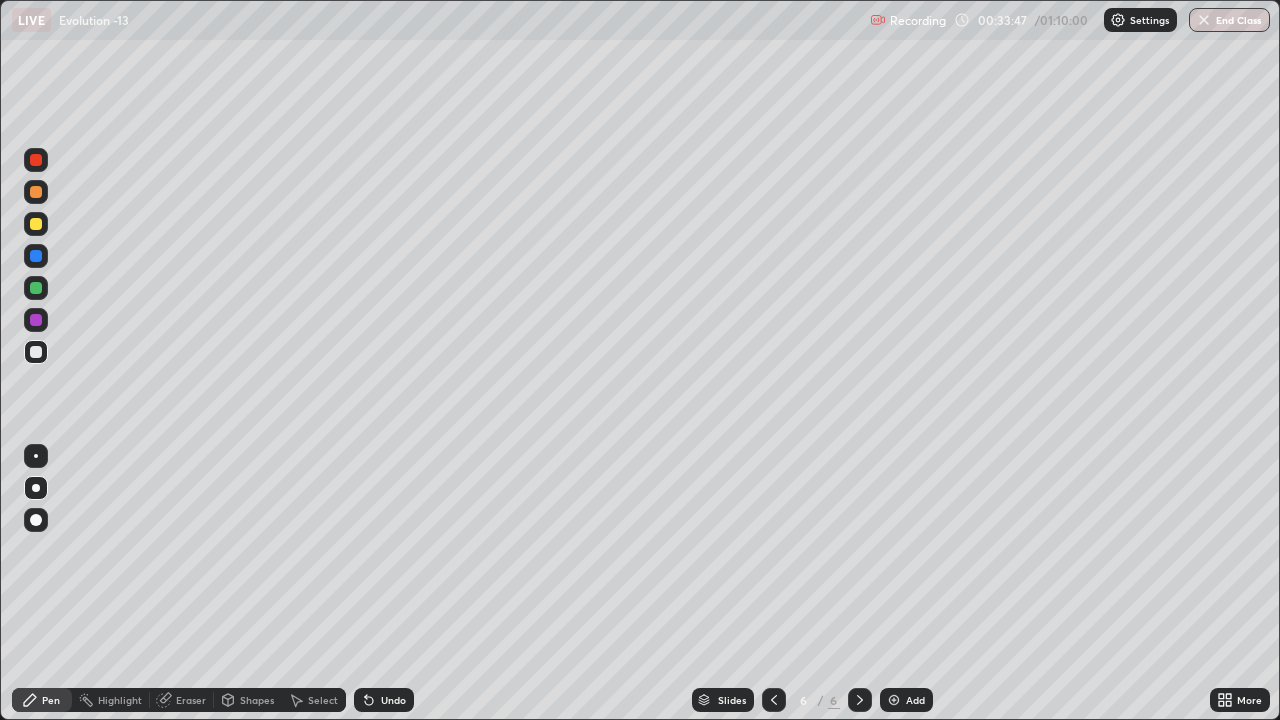 click at bounding box center (894, 700) 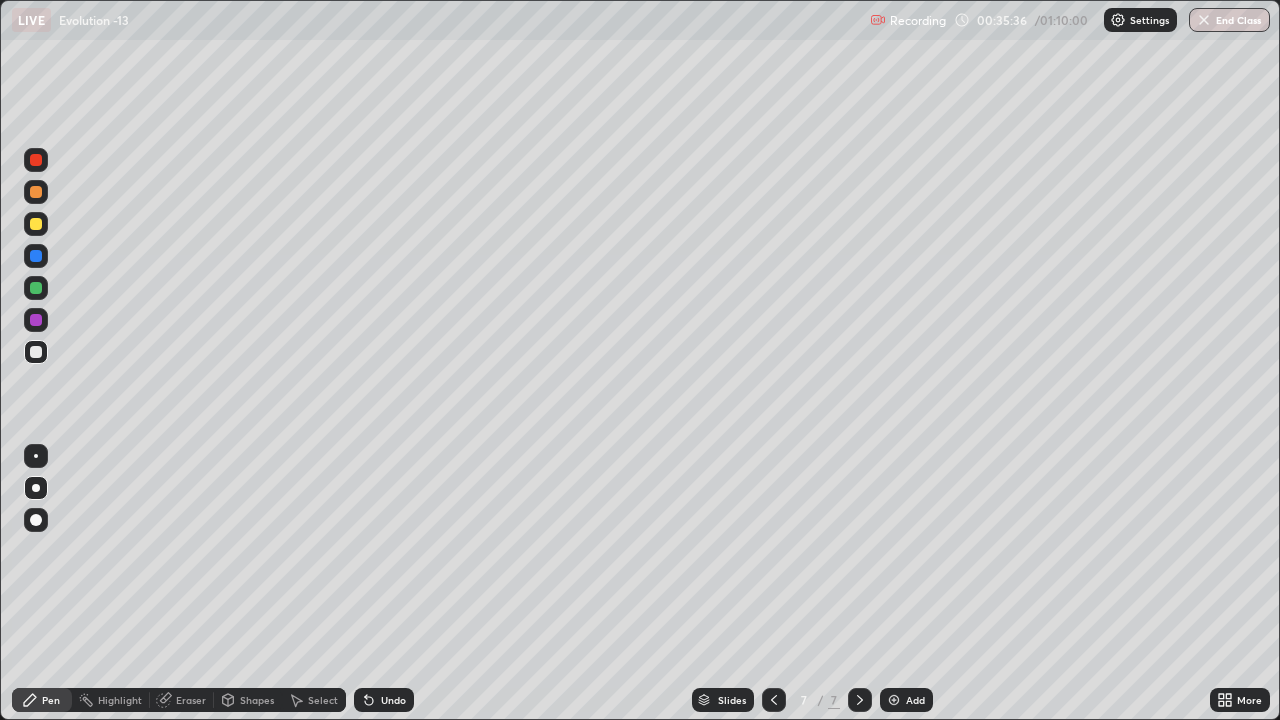 click 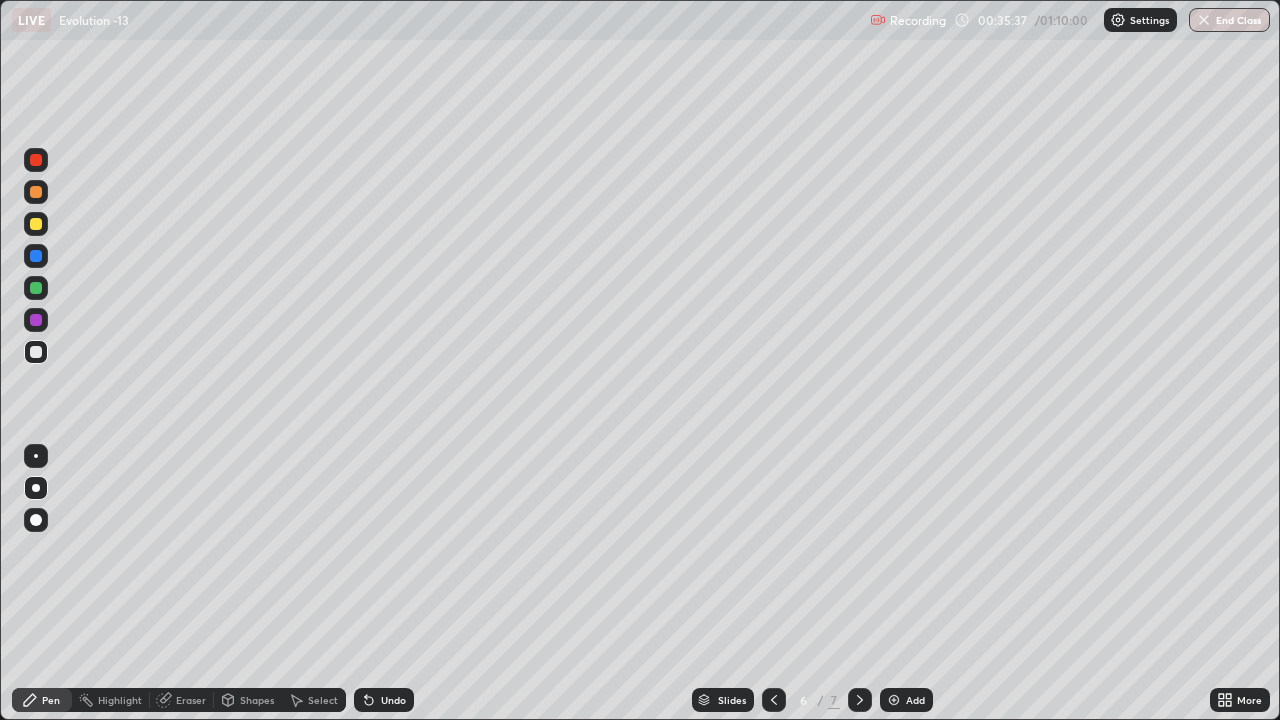 click 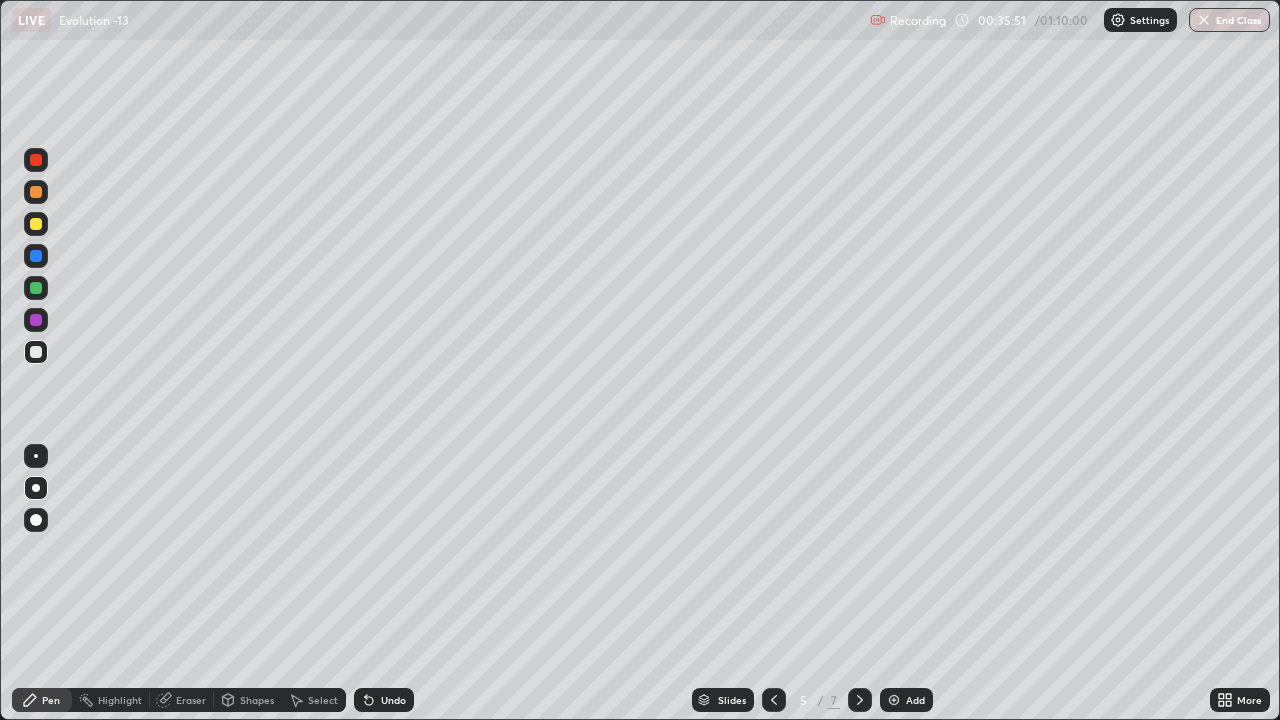 click 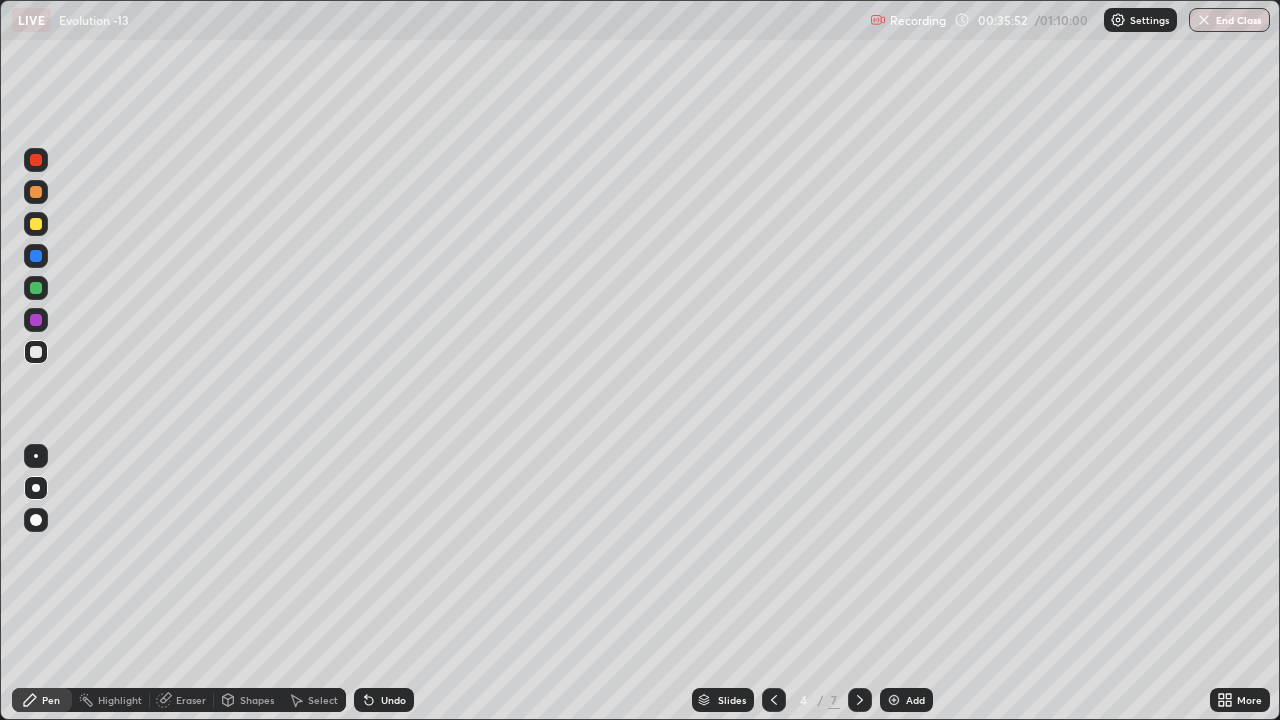 click at bounding box center [894, 700] 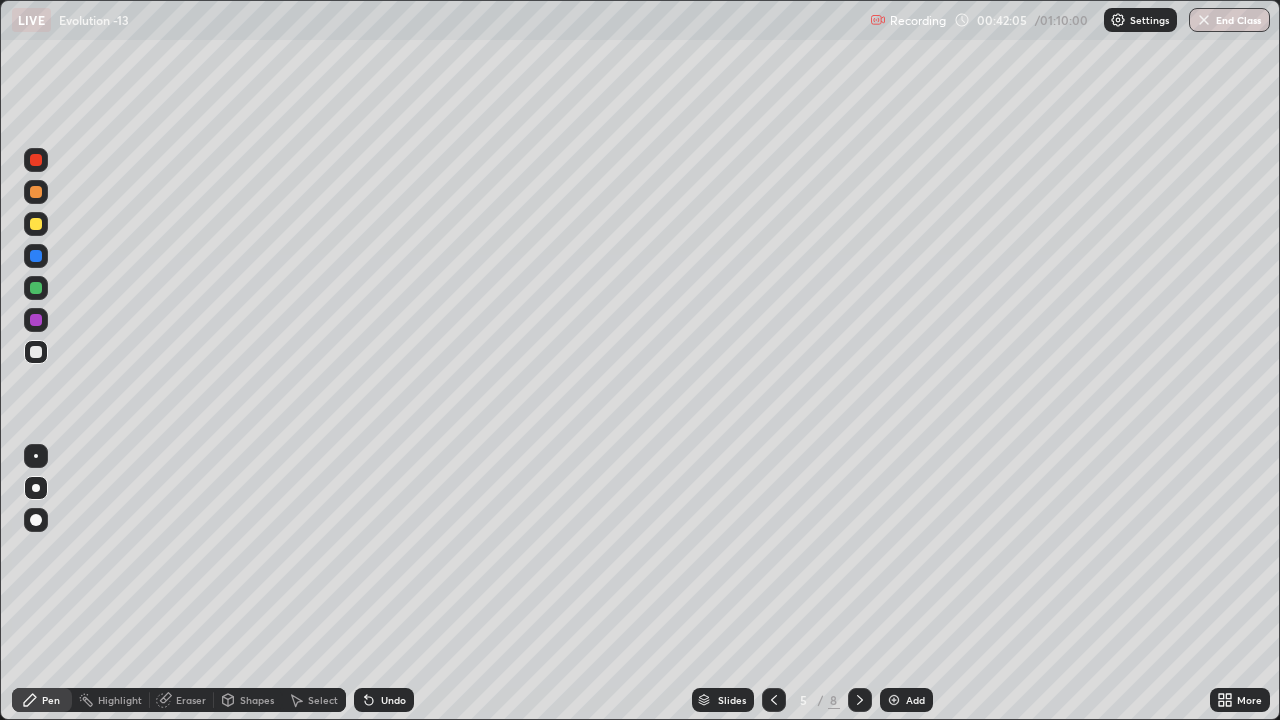 click 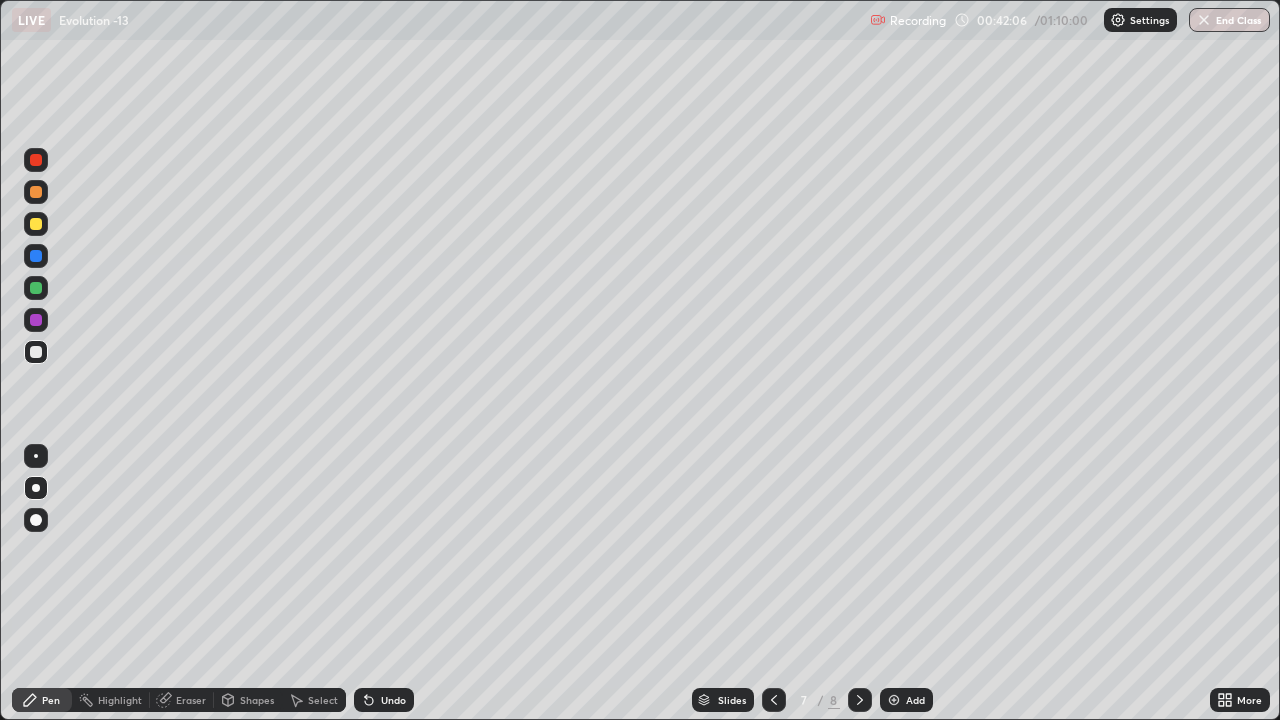 click 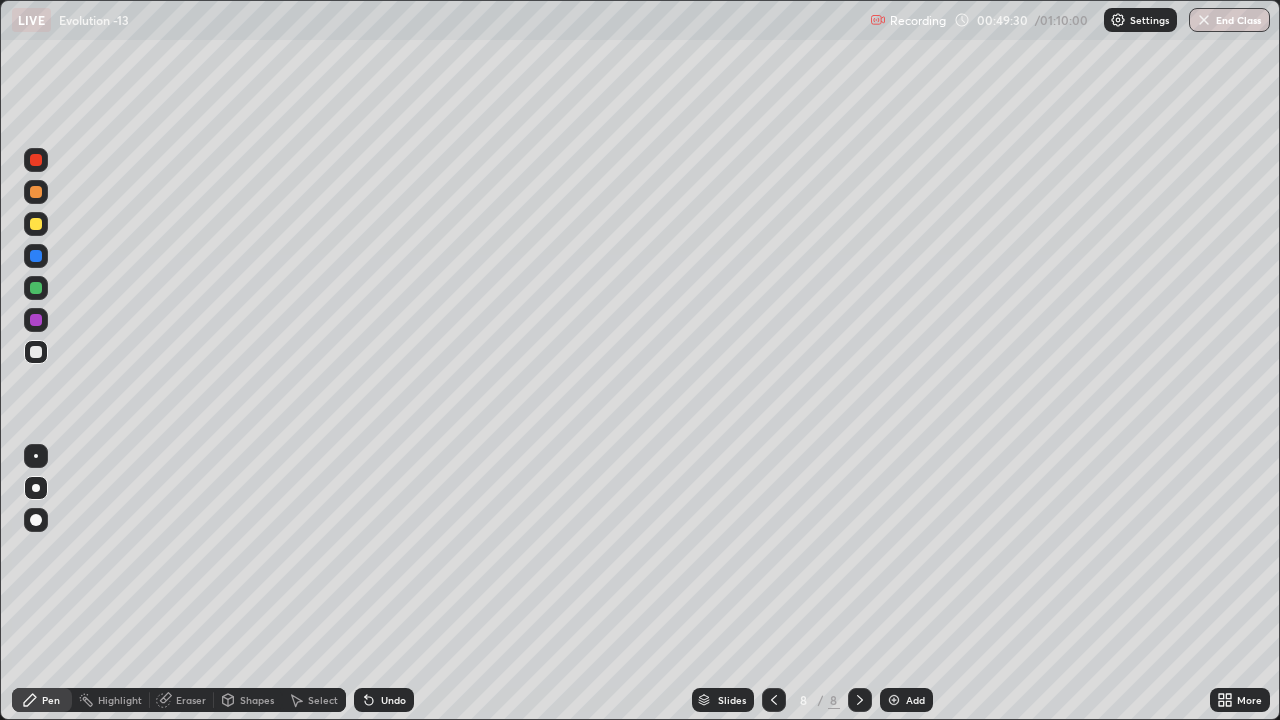 click at bounding box center (894, 700) 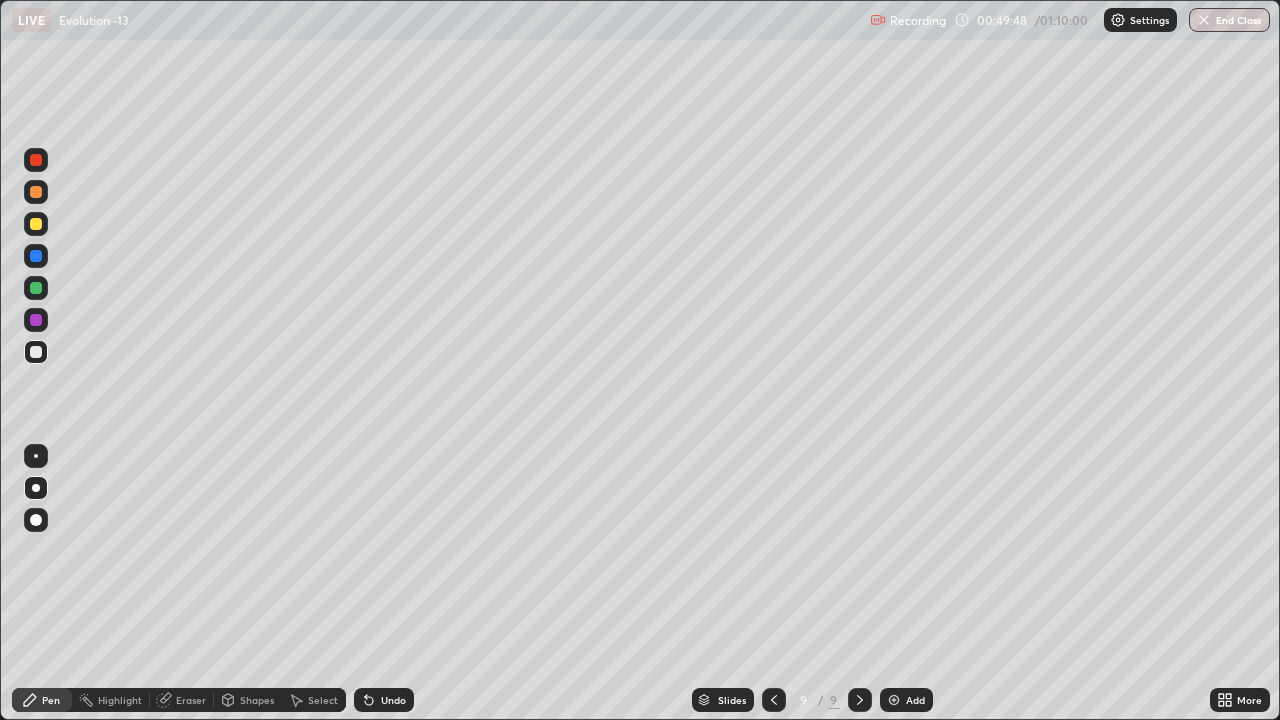 click at bounding box center (36, 160) 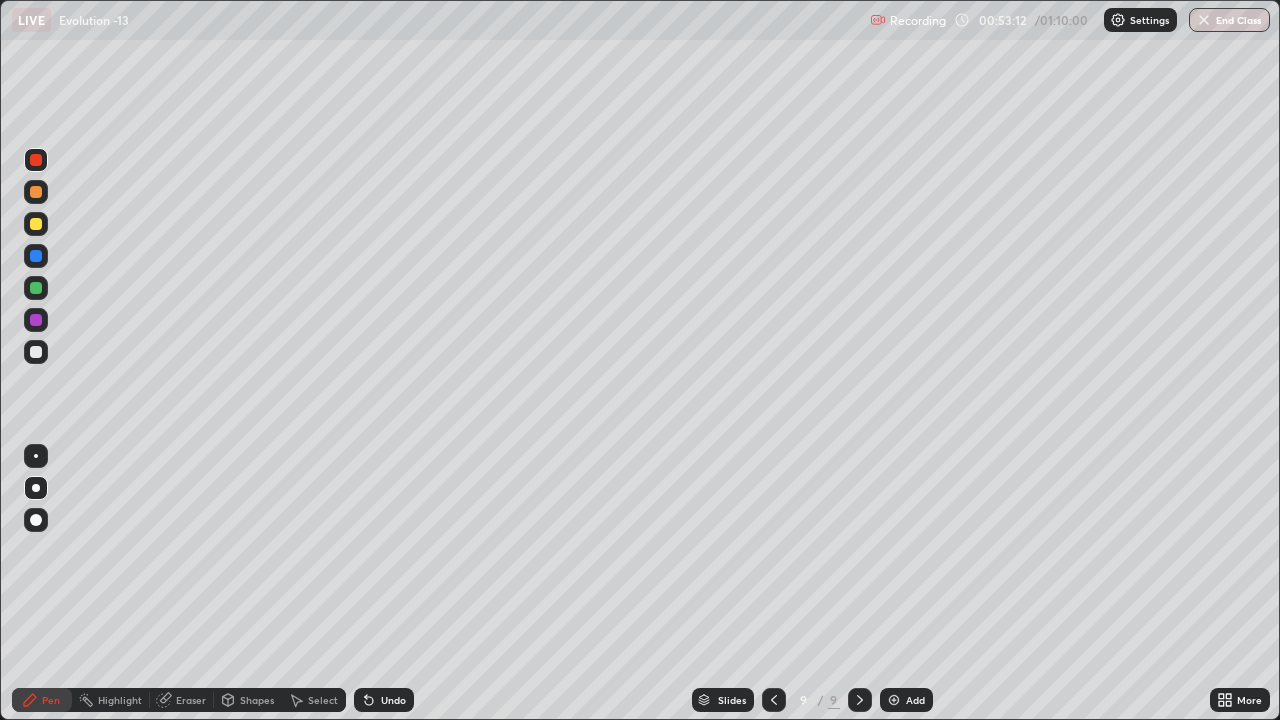 click at bounding box center (36, 352) 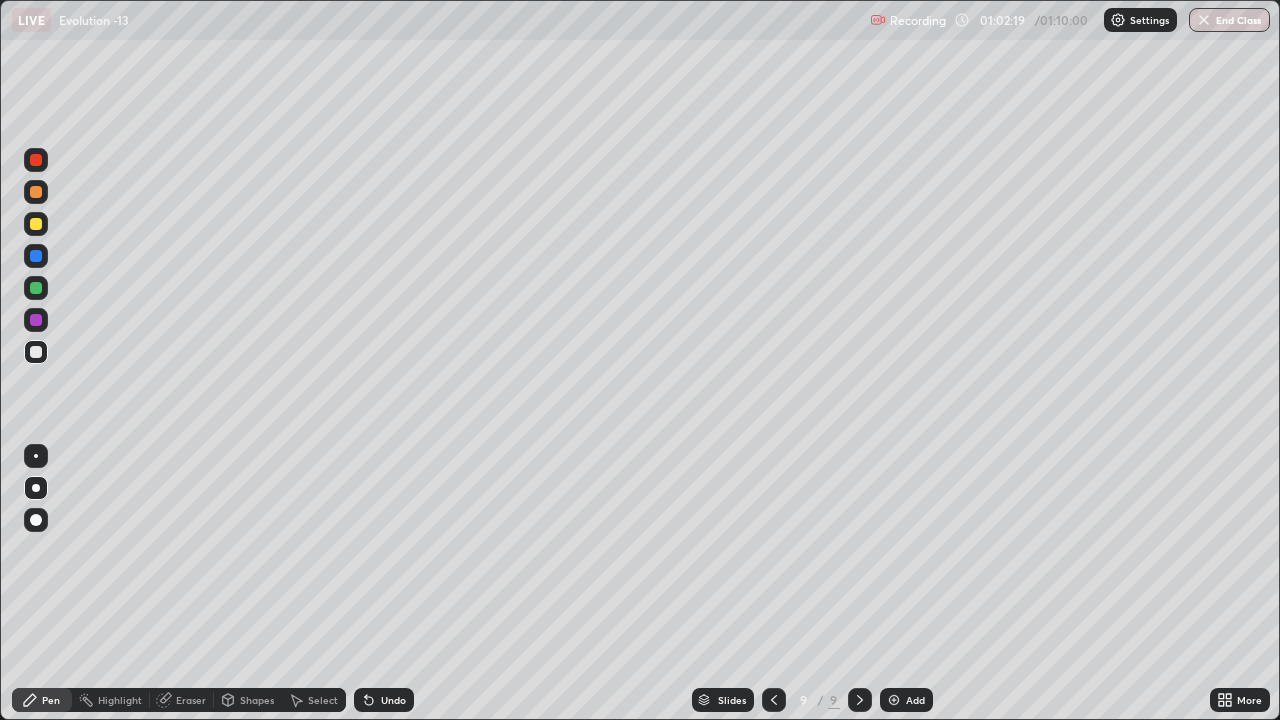 click on "End Class" at bounding box center [1229, 20] 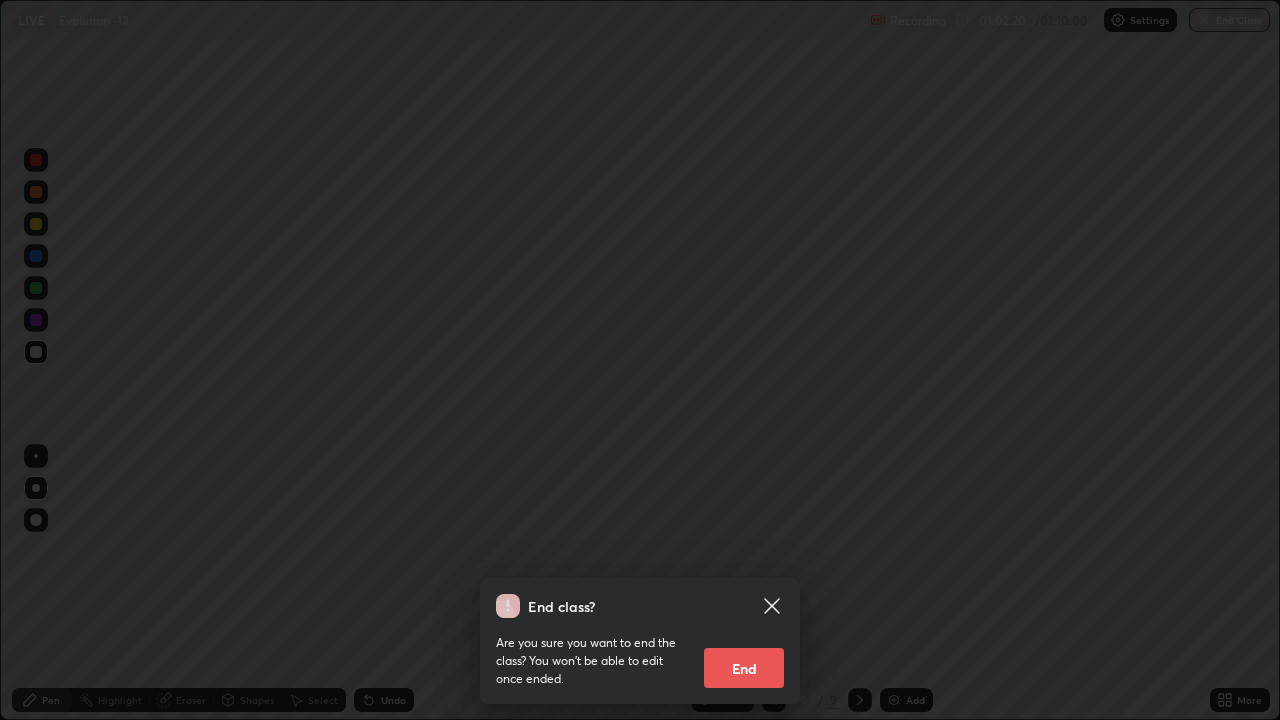 click on "End" at bounding box center (744, 668) 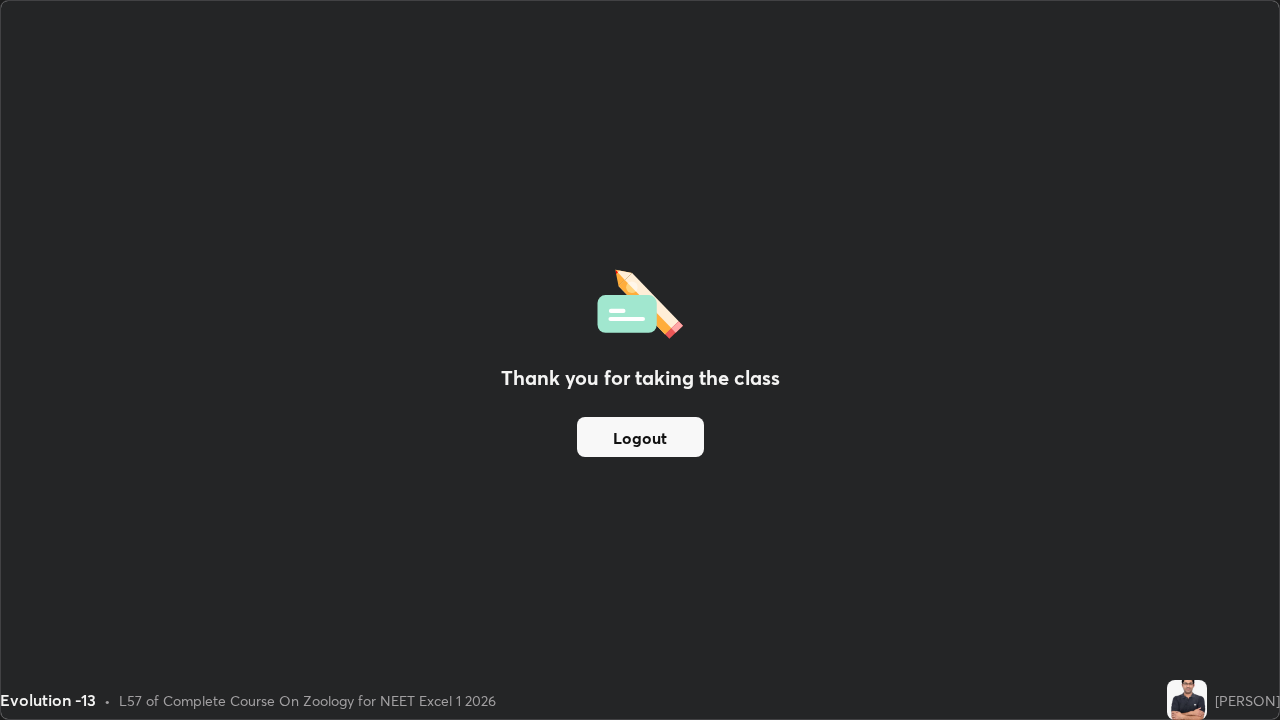 click on "Logout" at bounding box center [640, 437] 